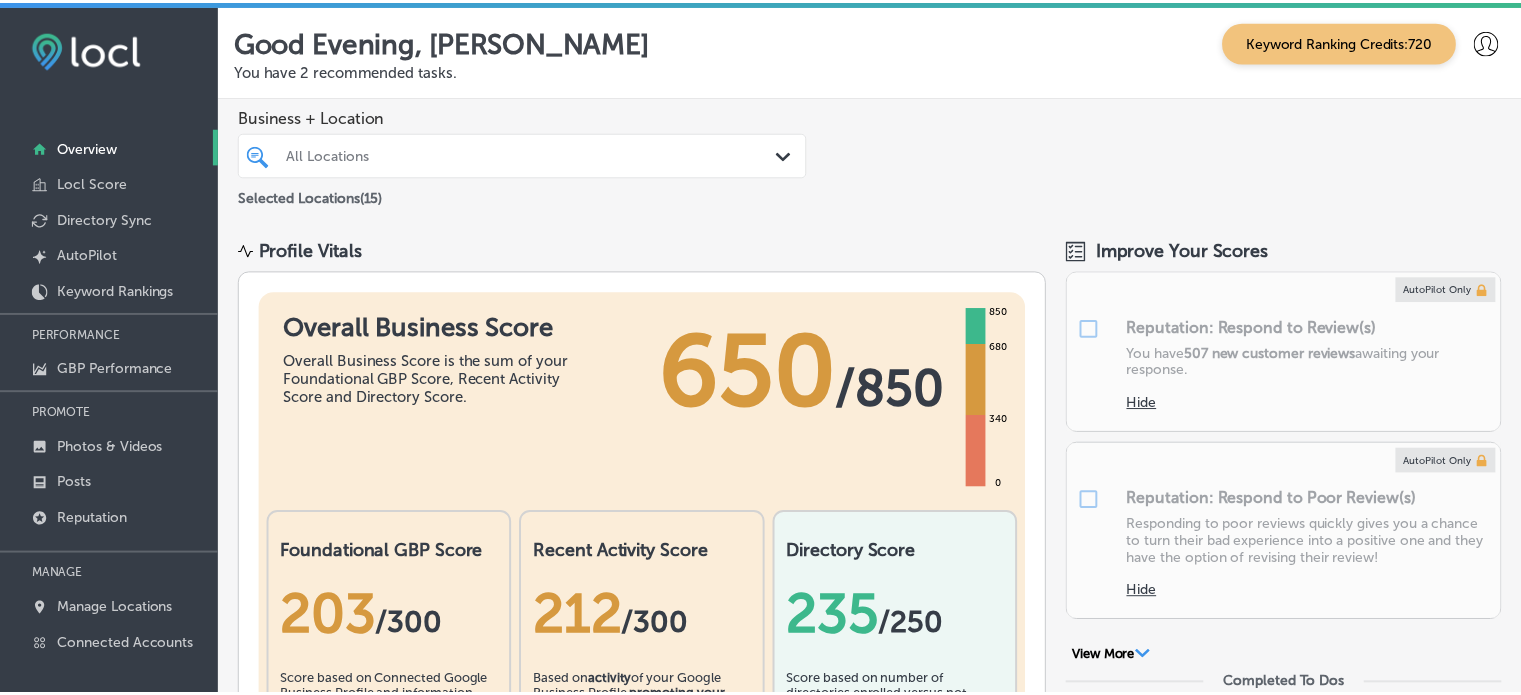 scroll, scrollTop: 0, scrollLeft: 0, axis: both 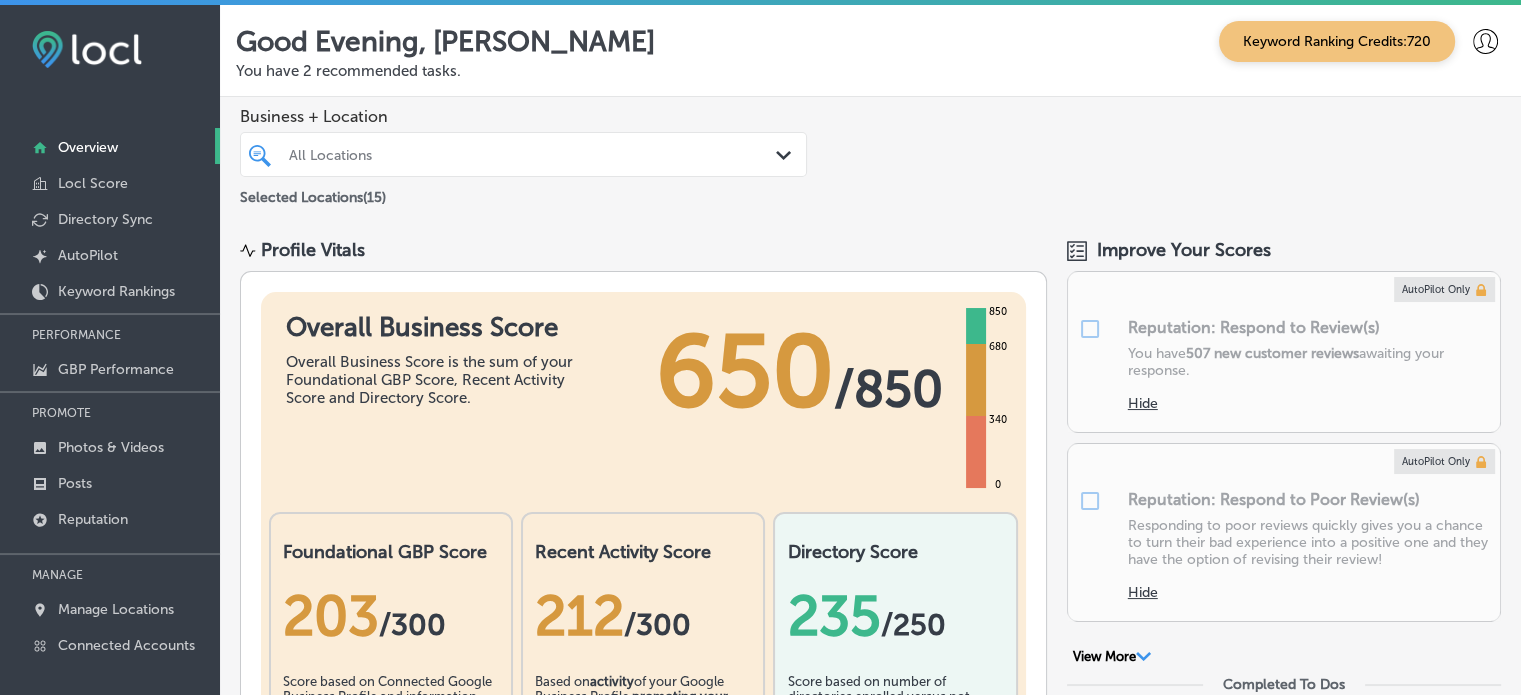 click on "All Locations" at bounding box center (533, 154) 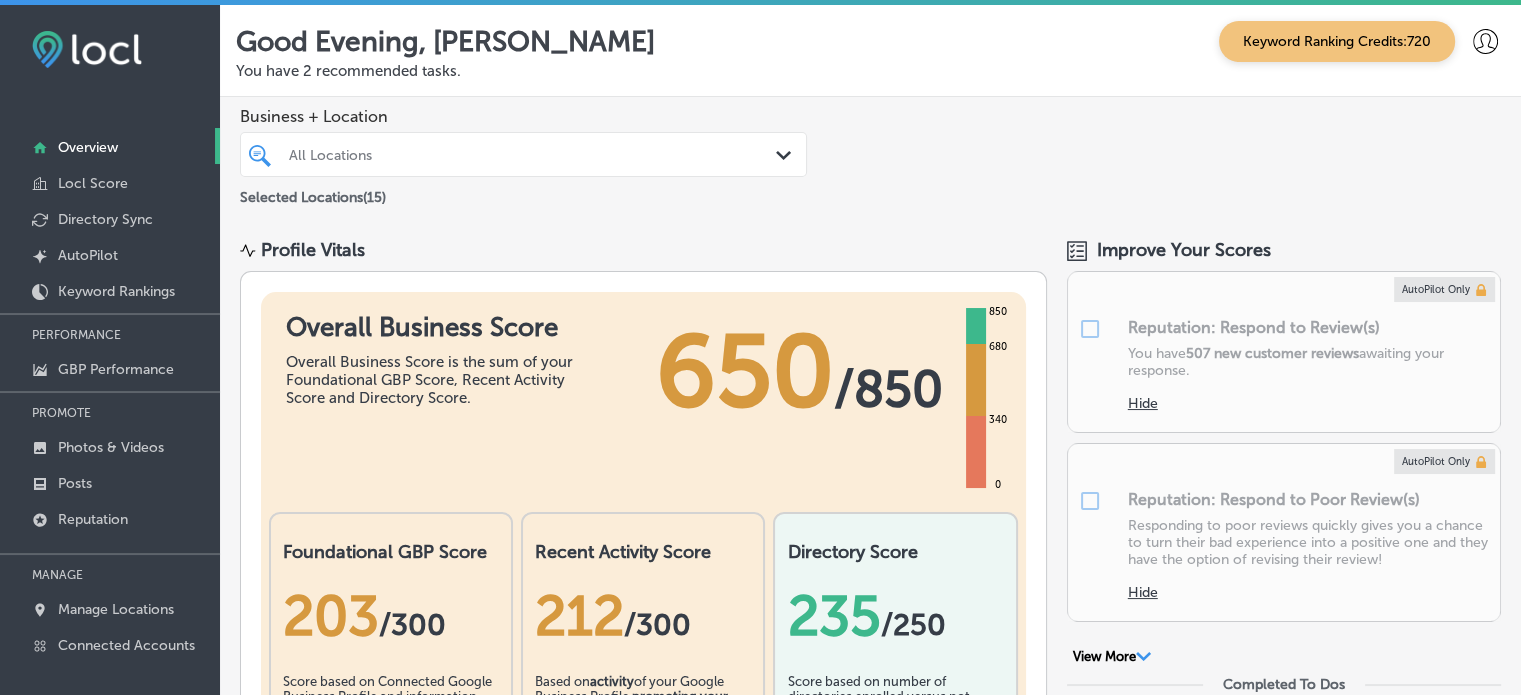 click on "All Locations" at bounding box center [533, 154] 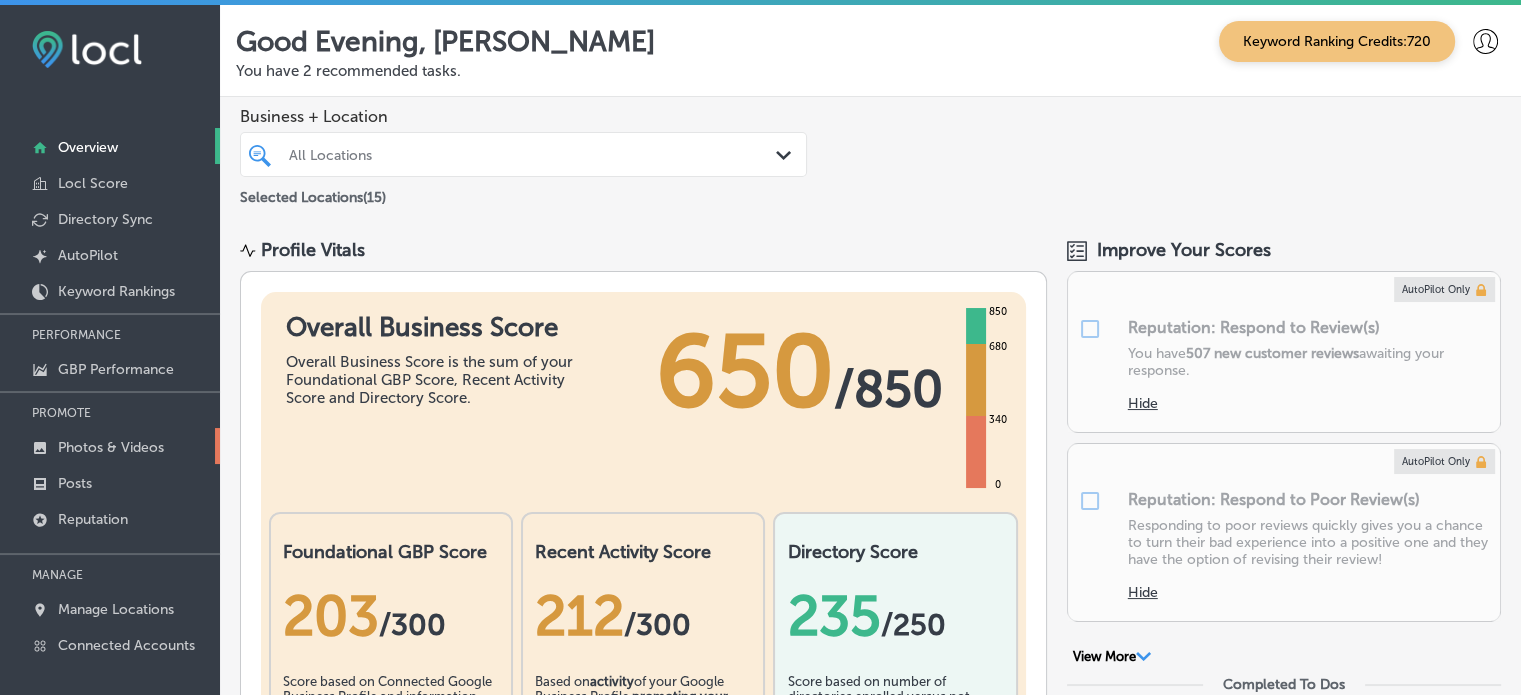 scroll, scrollTop: 4, scrollLeft: 0, axis: vertical 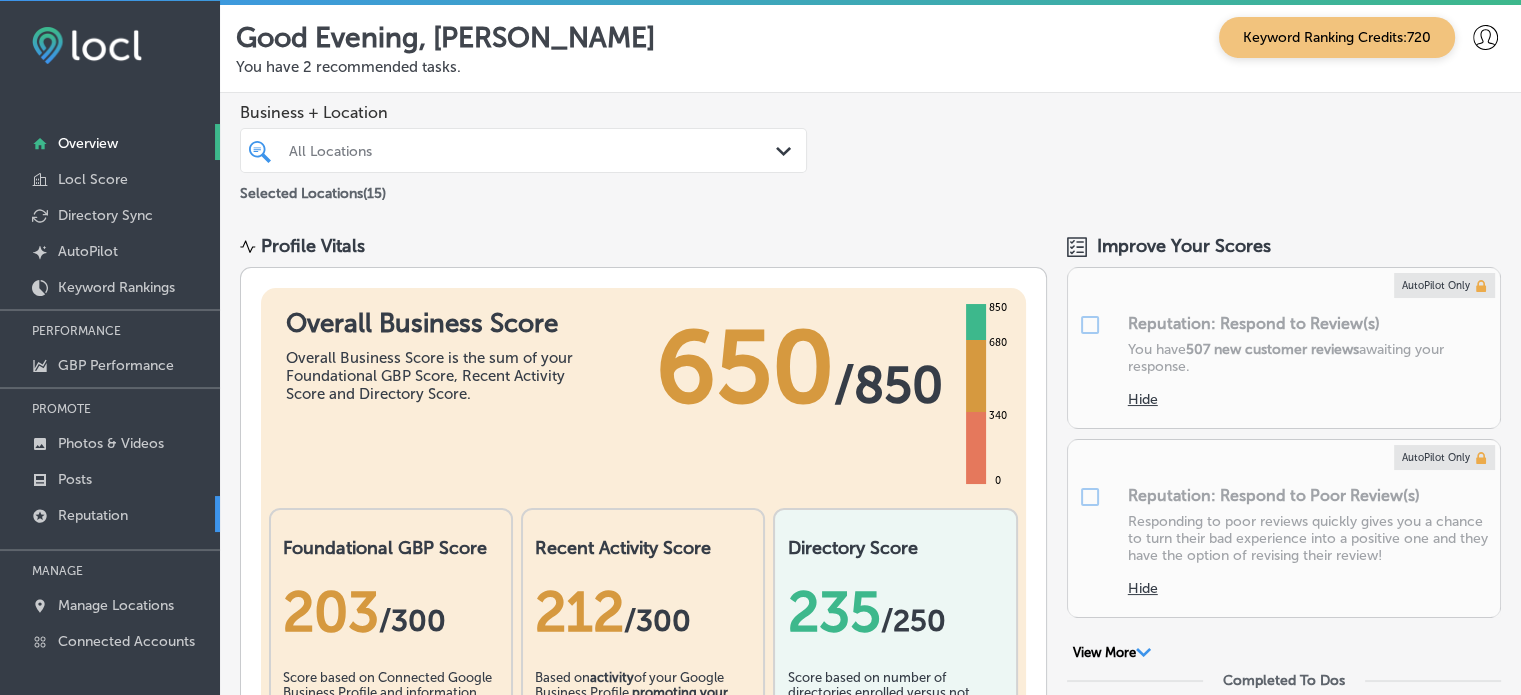 click on "Reputation" at bounding box center (93, 515) 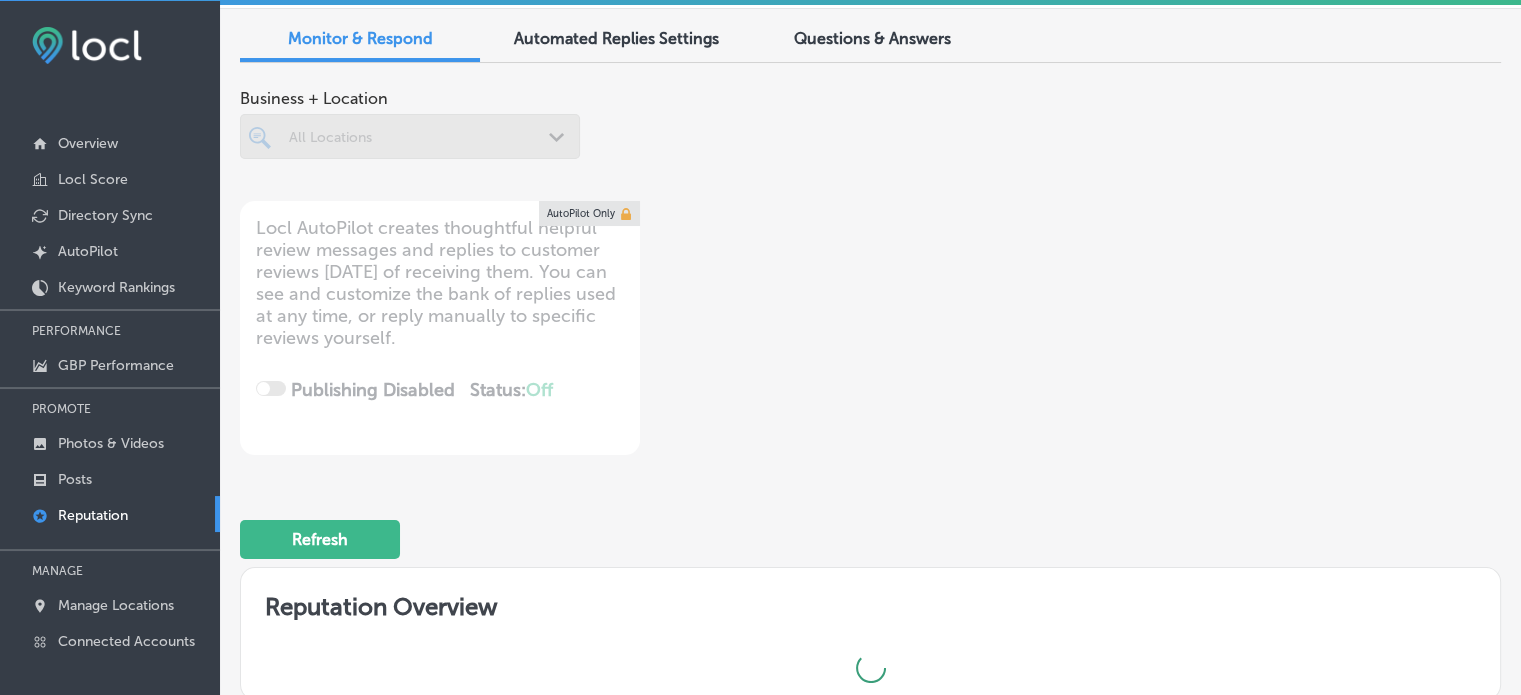 scroll, scrollTop: 76, scrollLeft: 0, axis: vertical 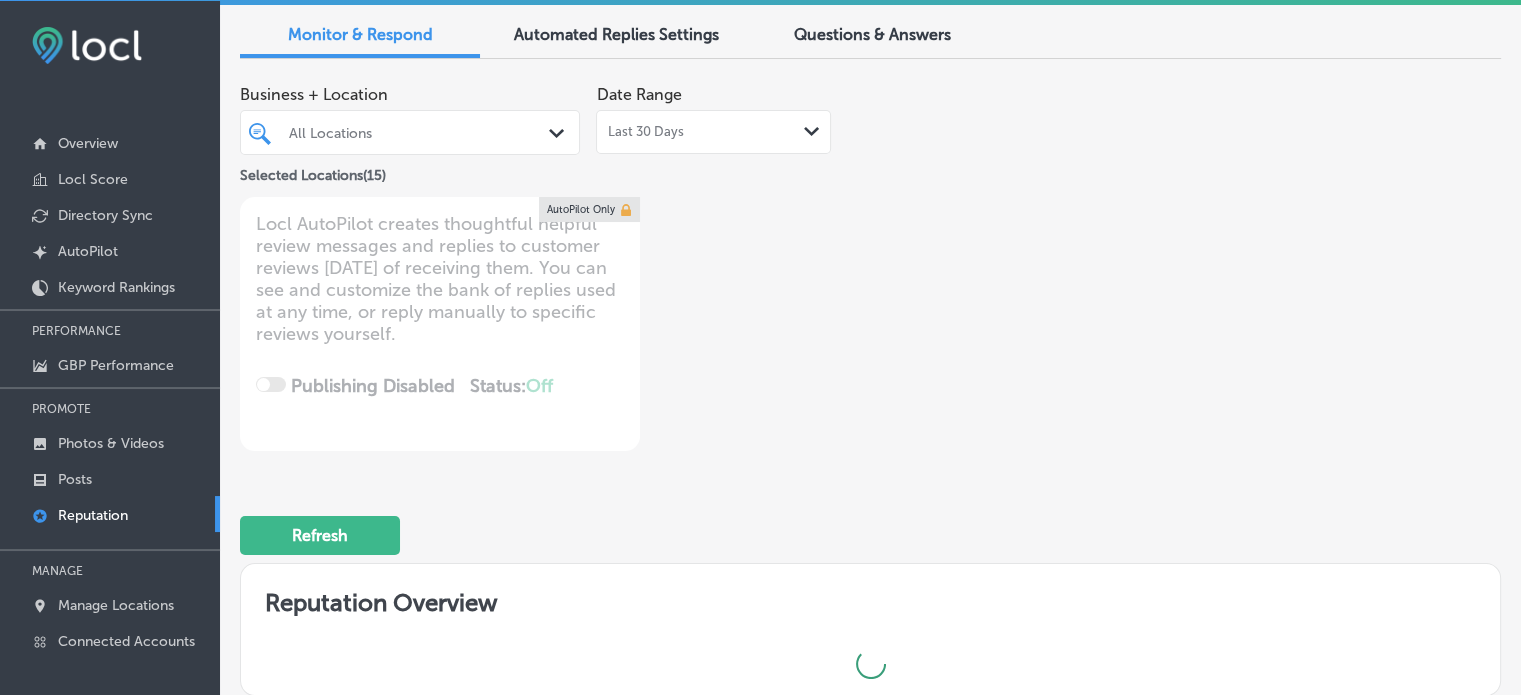 click on "All Locations" at bounding box center [410, 132] 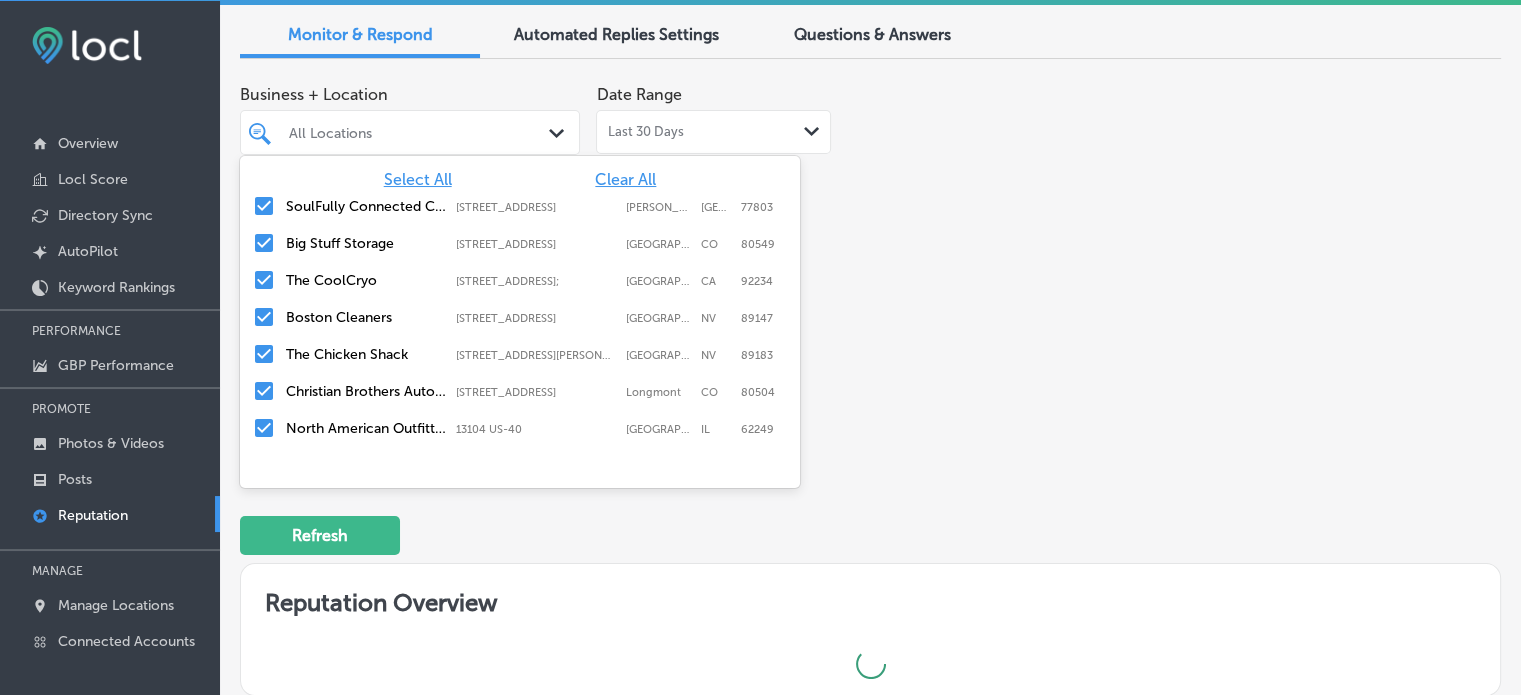 click on "All Locations
Path
Created with Sketch." at bounding box center [410, 132] 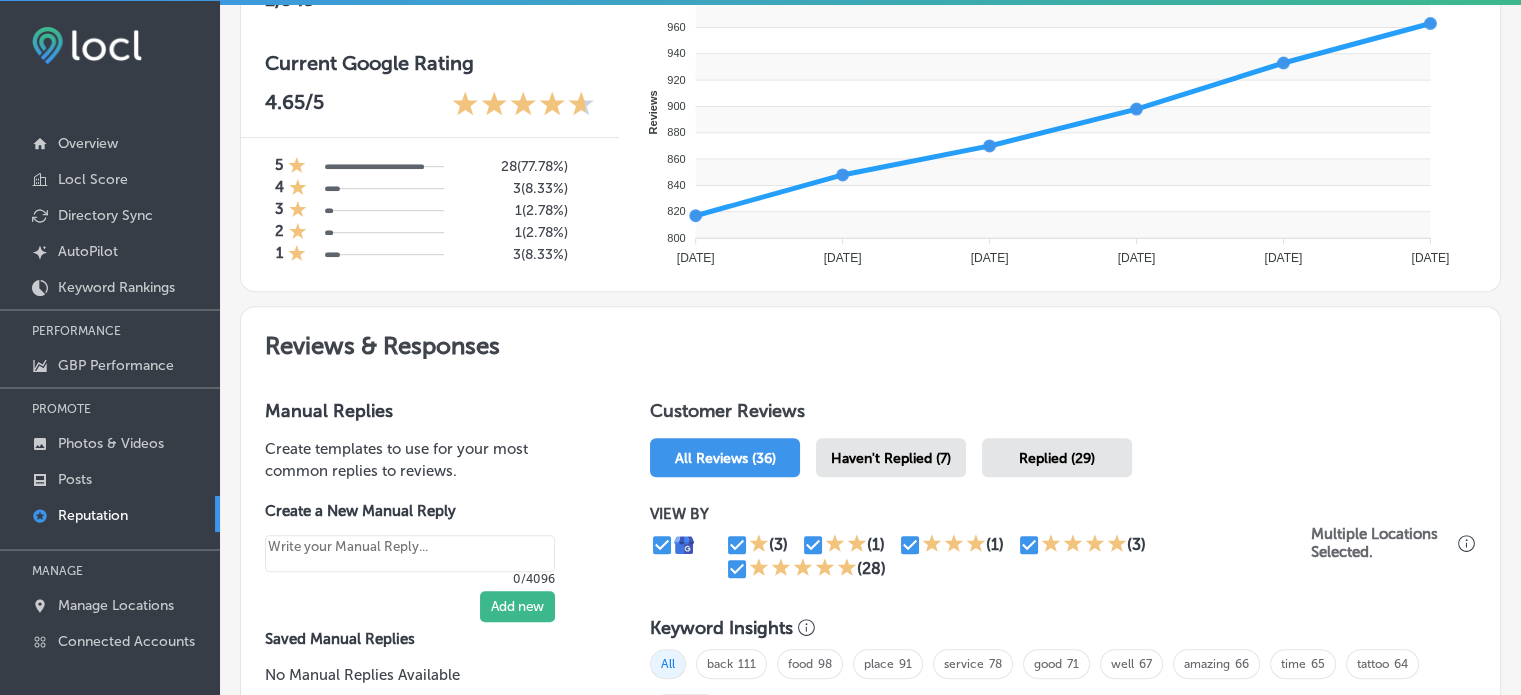 scroll, scrollTop: 972, scrollLeft: 0, axis: vertical 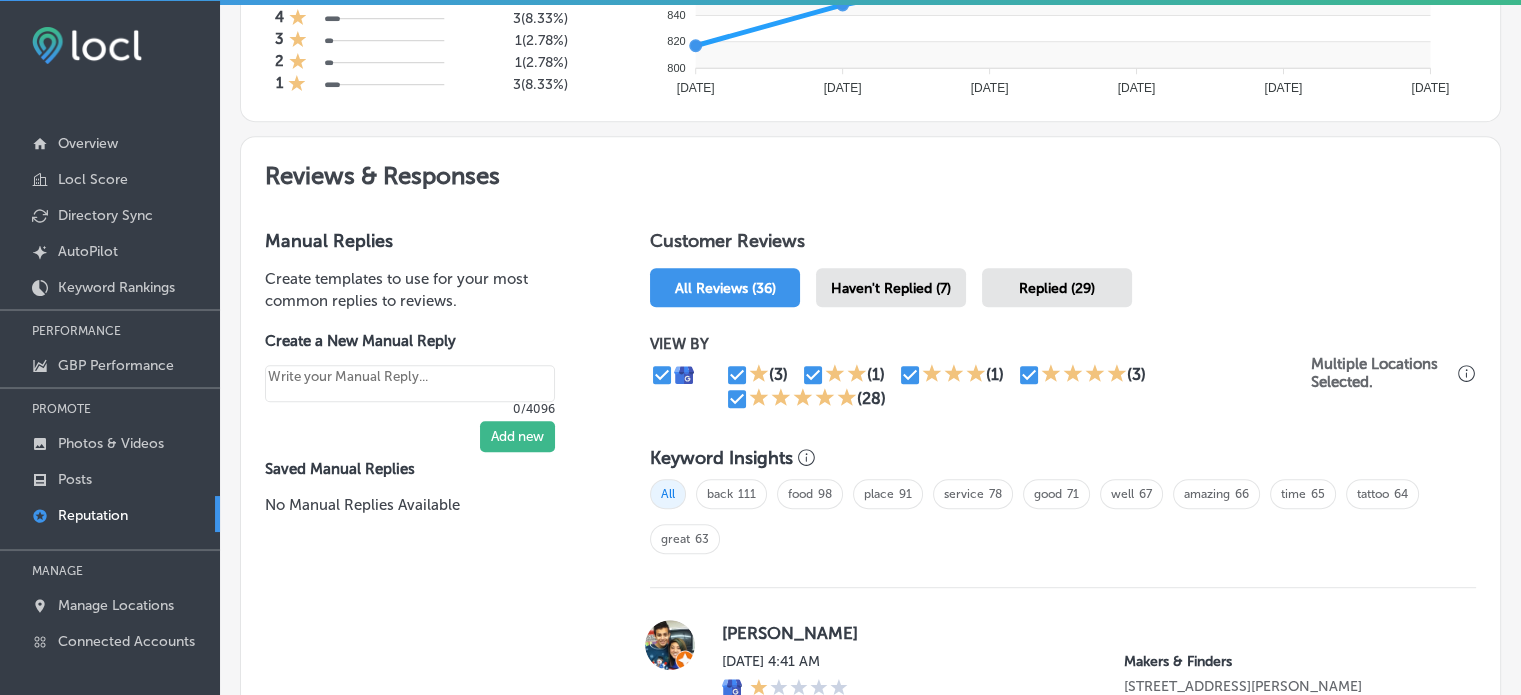 click on "Haven't Replied (7)" at bounding box center [891, 288] 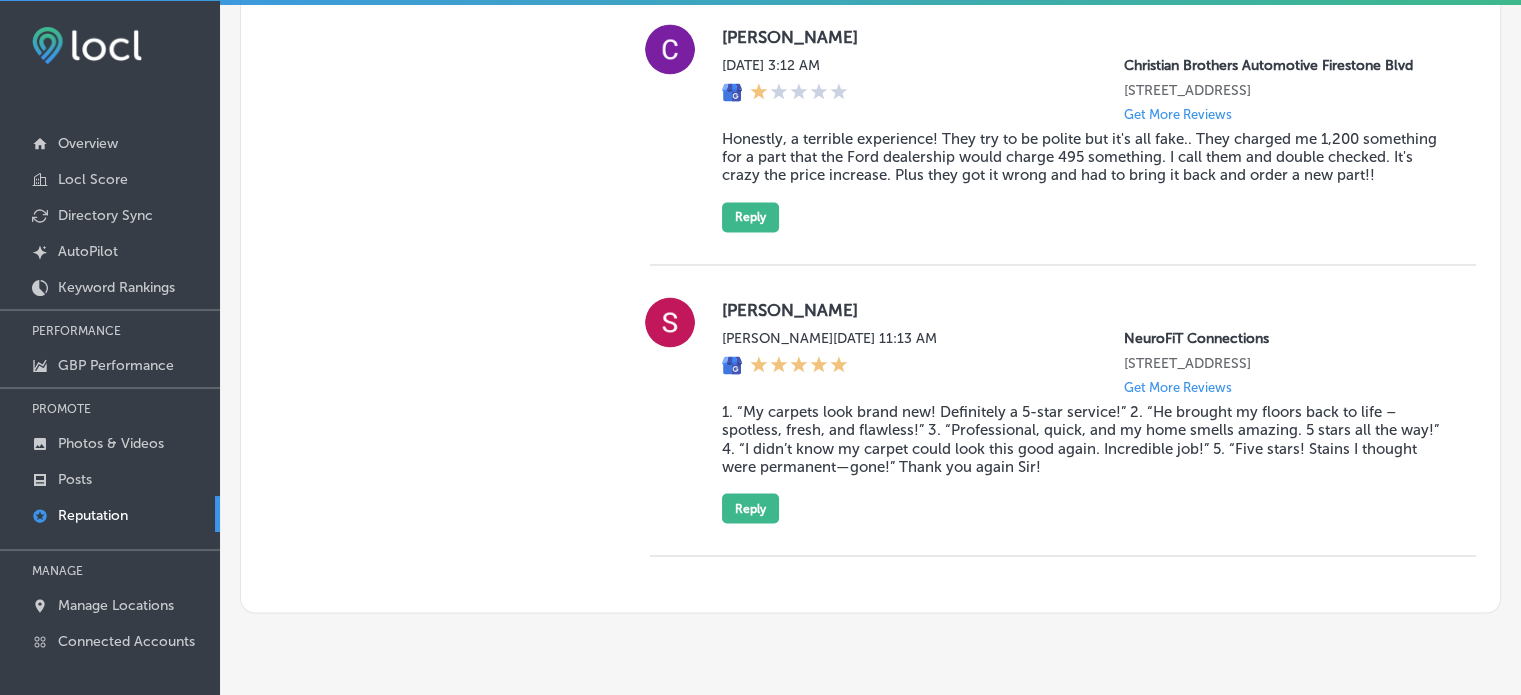scroll, scrollTop: 3507, scrollLeft: 0, axis: vertical 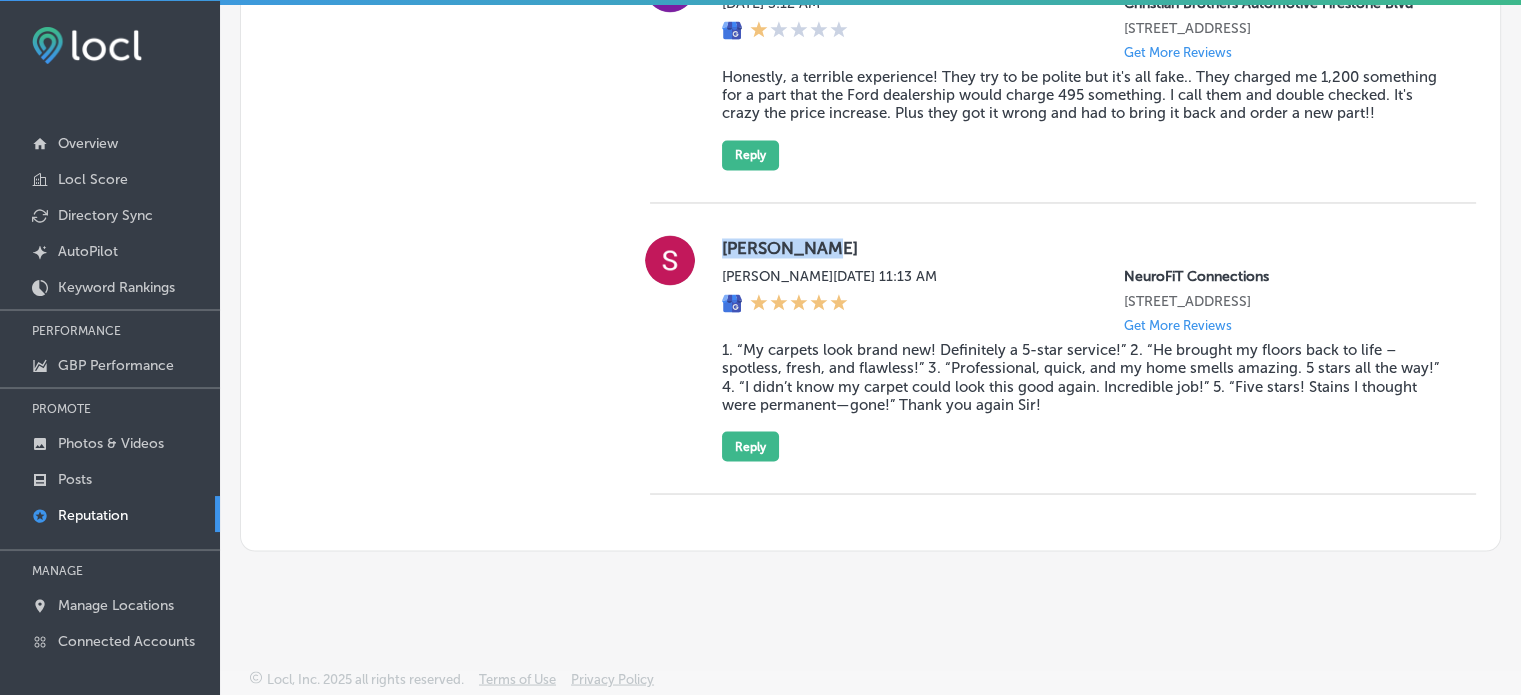 drag, startPoint x: 715, startPoint y: 222, endPoint x: 820, endPoint y: 219, distance: 105.04285 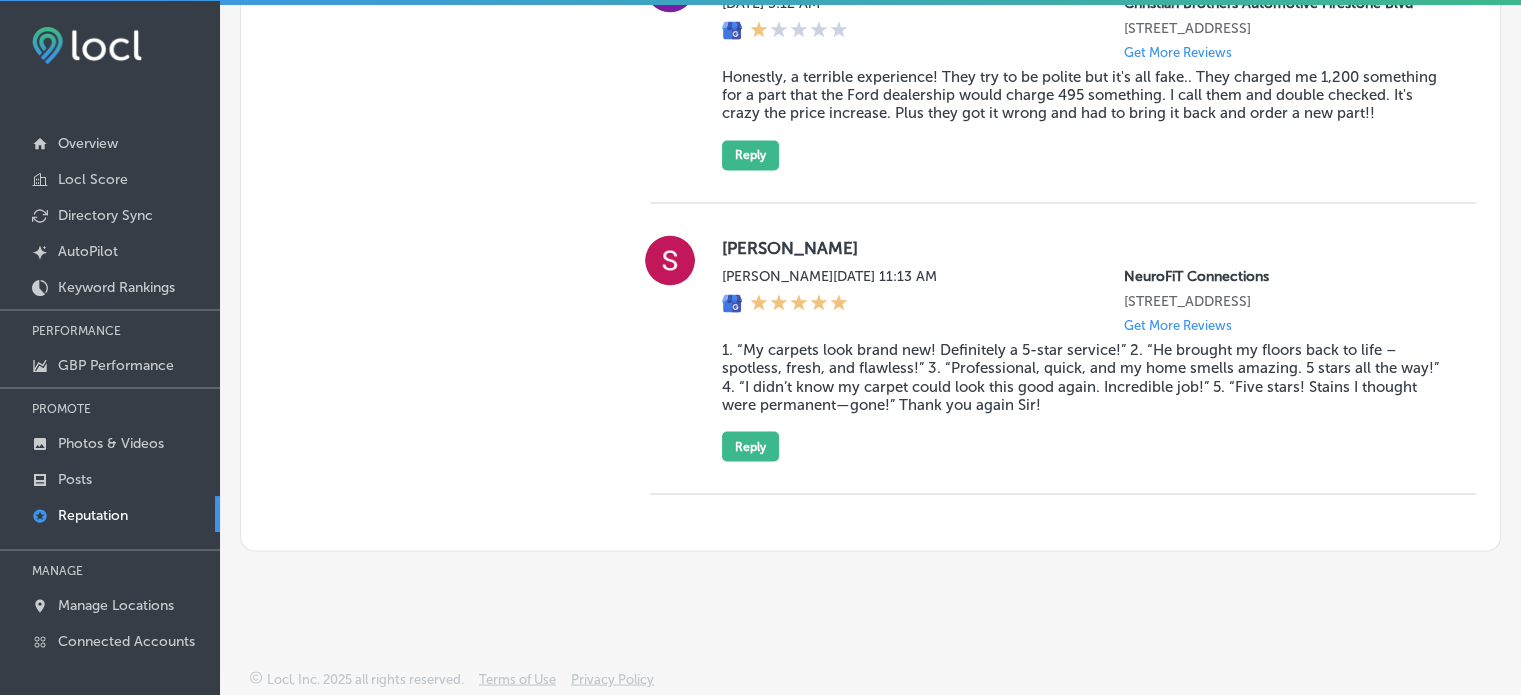 drag, startPoint x: 848, startPoint y: 283, endPoint x: 742, endPoint y: 278, distance: 106.11786 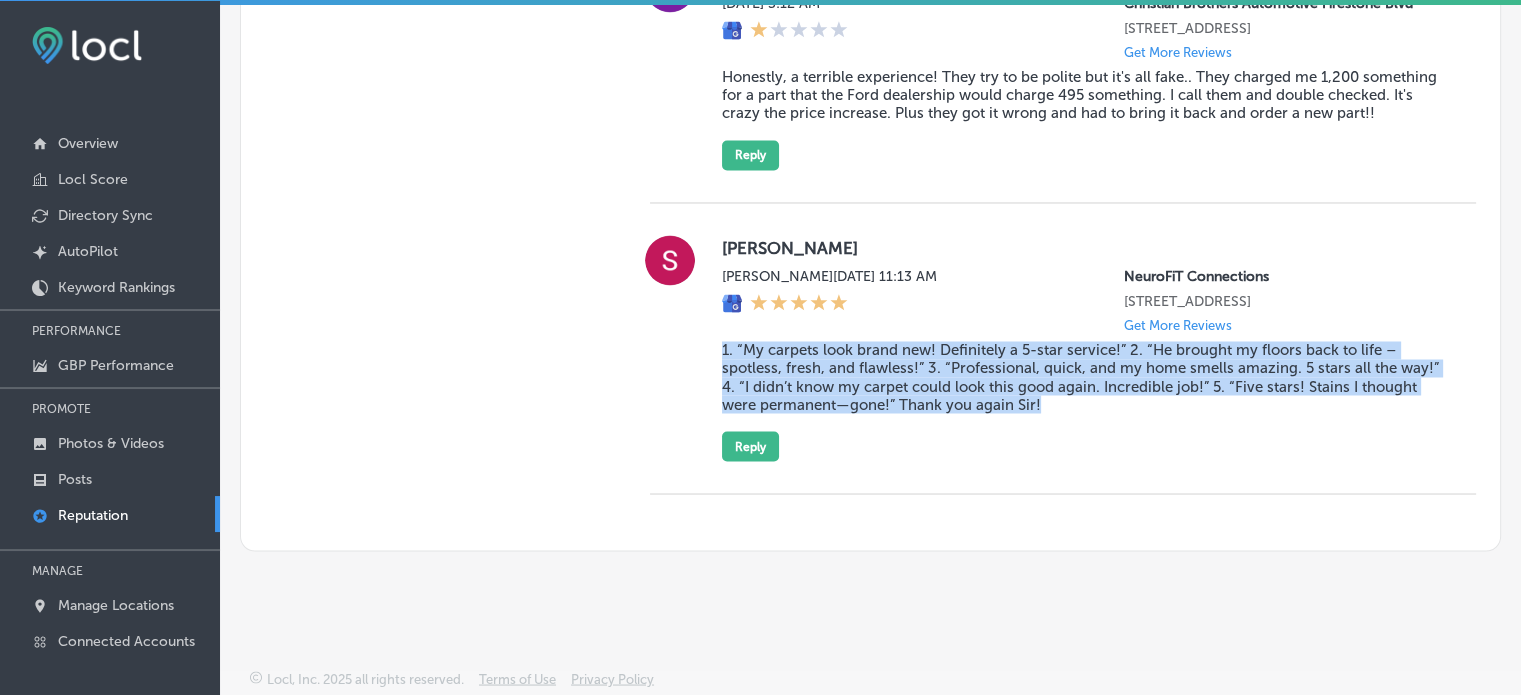 drag, startPoint x: 709, startPoint y: 347, endPoint x: 1074, endPoint y: 395, distance: 368.14264 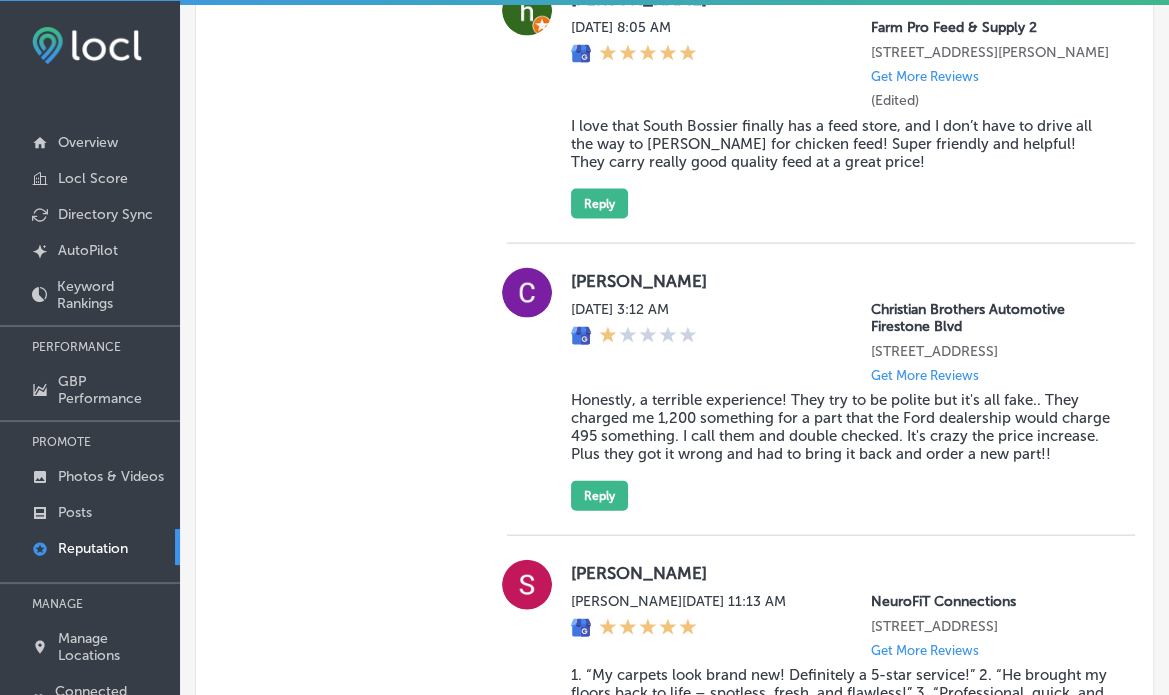 scroll, scrollTop: 3200, scrollLeft: 0, axis: vertical 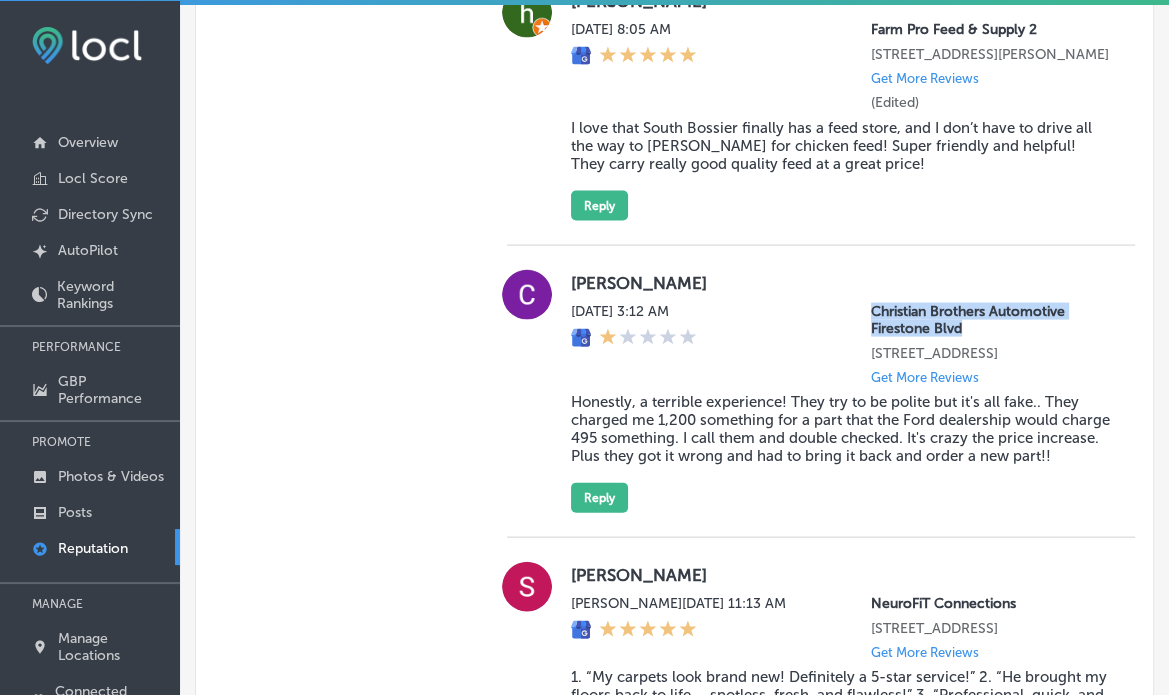 drag, startPoint x: 972, startPoint y: 392, endPoint x: 851, endPoint y: 365, distance: 123.97581 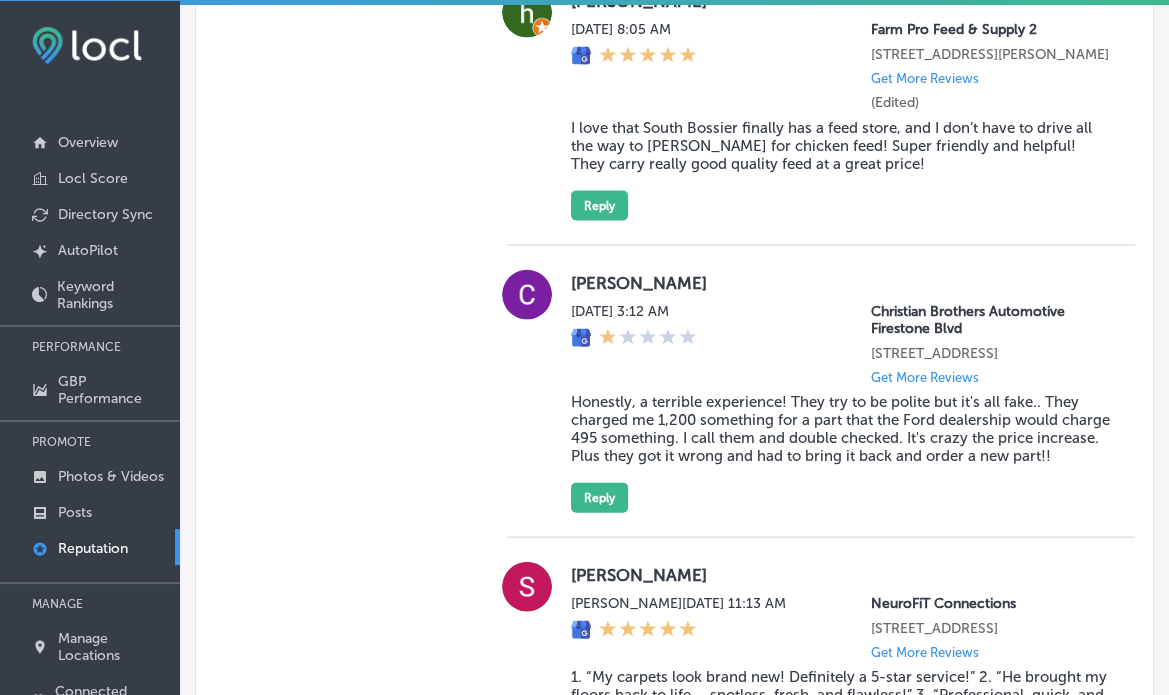 click on "Get More Reviews" at bounding box center [925, 377] 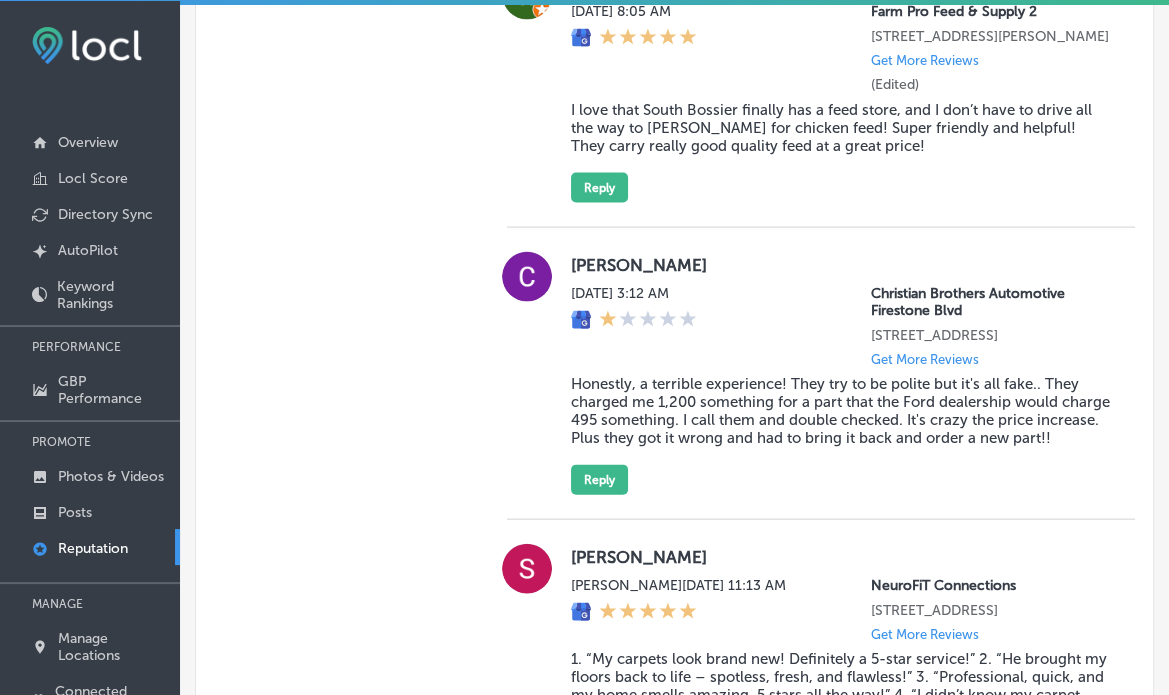 scroll, scrollTop: 3592, scrollLeft: 0, axis: vertical 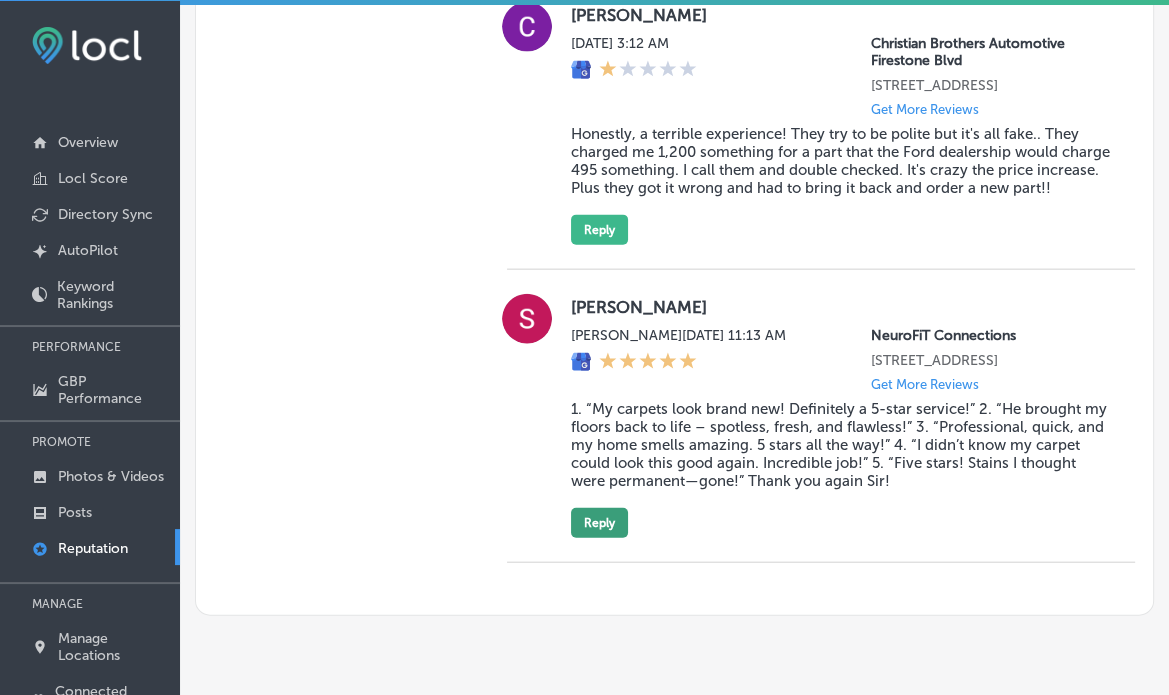 click on "Reply" at bounding box center (599, 523) 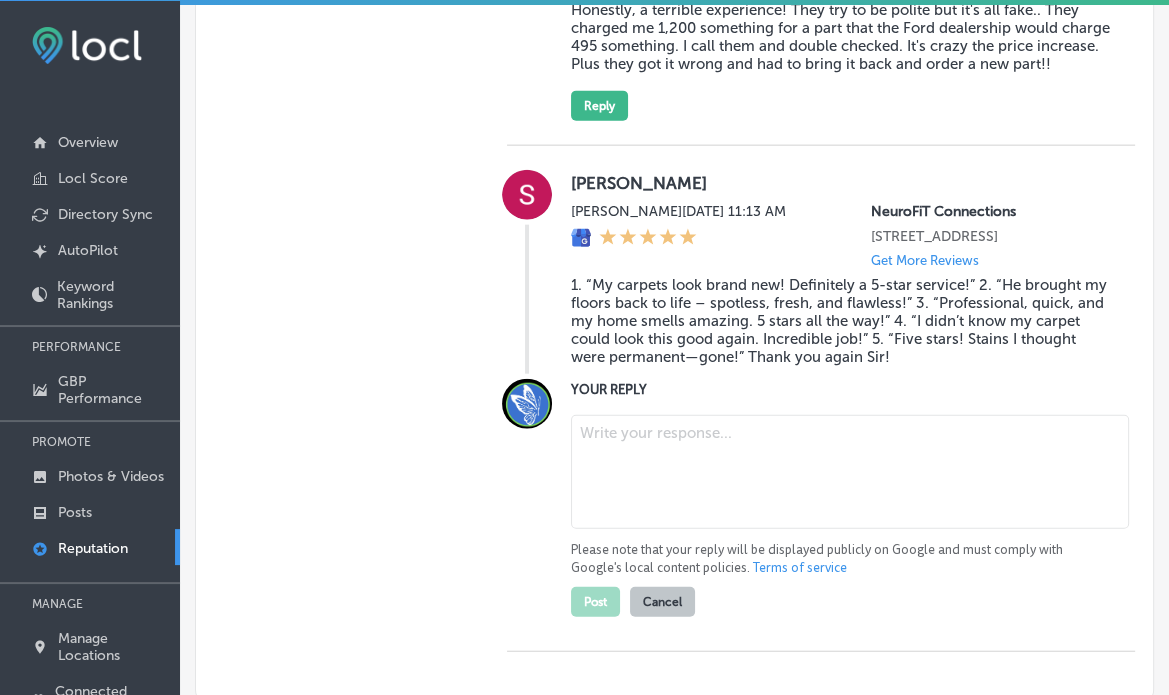 type on "x" 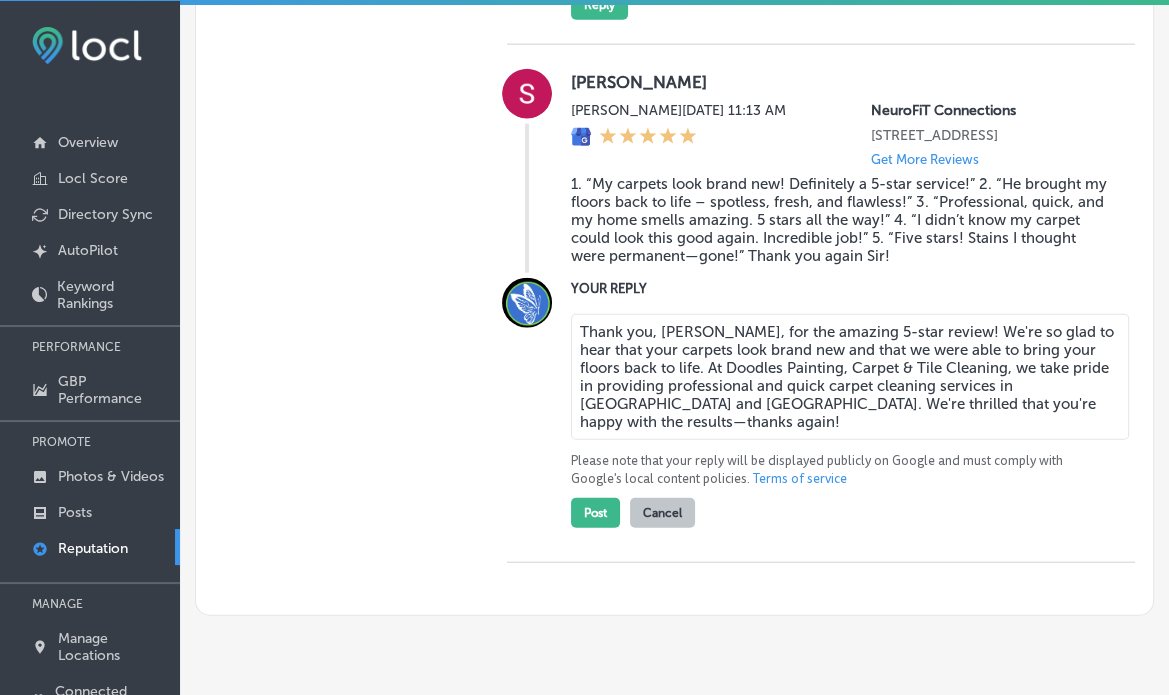 scroll, scrollTop: 3708, scrollLeft: 0, axis: vertical 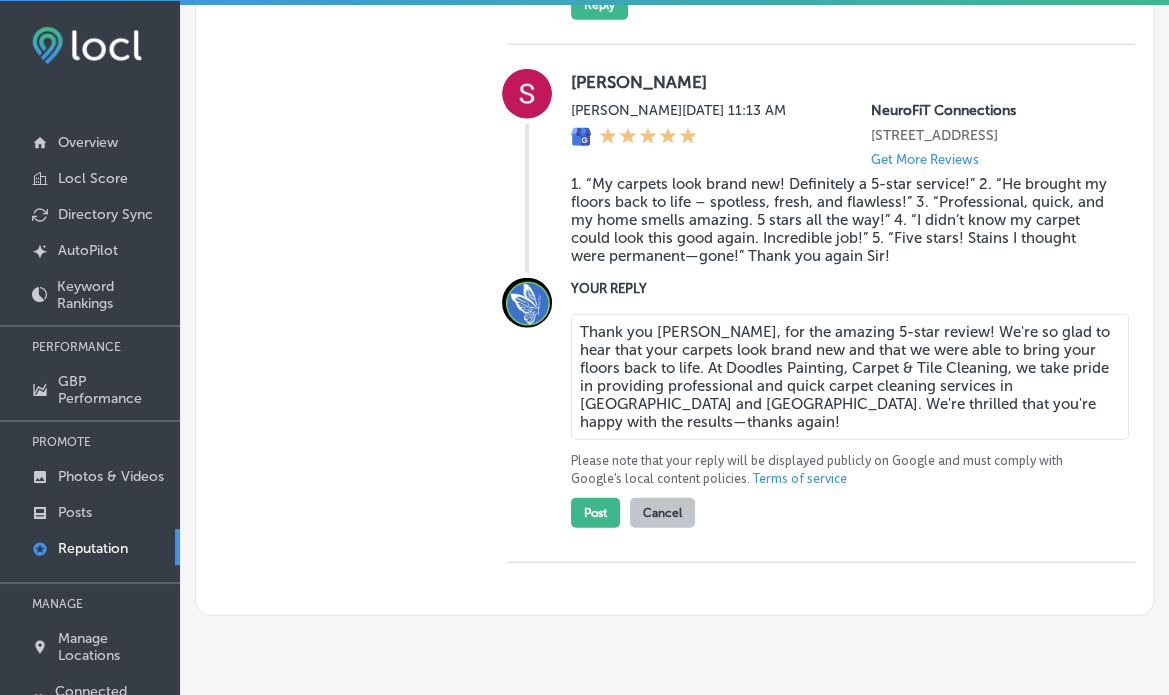 click on "Thank you [PERSON_NAME], for the amazing 5-star review! We're so glad to hear that your carpets look brand new and that we were able to bring your floors back to life. At Doodles Painting, Carpet & Tile Cleaning, we take pride in providing professional and quick carpet cleaning services in [GEOGRAPHIC_DATA] and [GEOGRAPHIC_DATA]. We're thrilled that you're happy with the results—thanks again!" at bounding box center (850, 377) 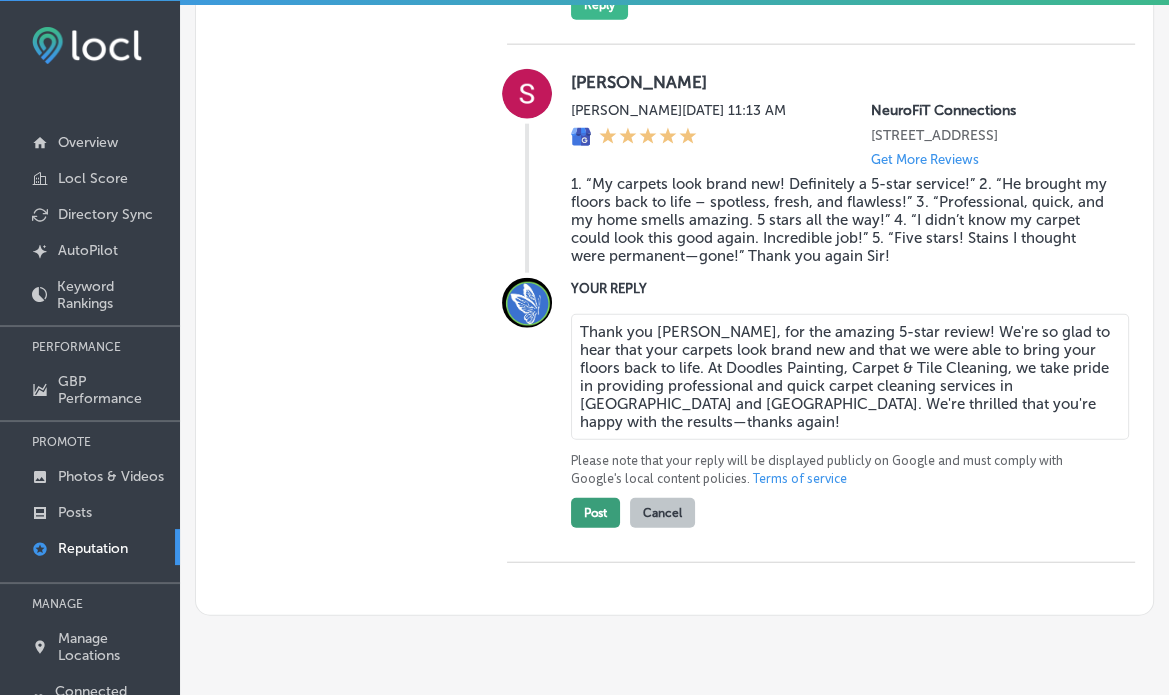 type on "Thank you [PERSON_NAME], for the amazing 5-star review! We're so glad to hear that your carpets look brand new and that we were able to bring your floors back to life. At Doodles Painting, Carpet & Tile Cleaning, we take pride in providing professional and quick carpet cleaning services in [GEOGRAPHIC_DATA] and [GEOGRAPHIC_DATA]. We're thrilled that you're happy with the results—thanks again!" 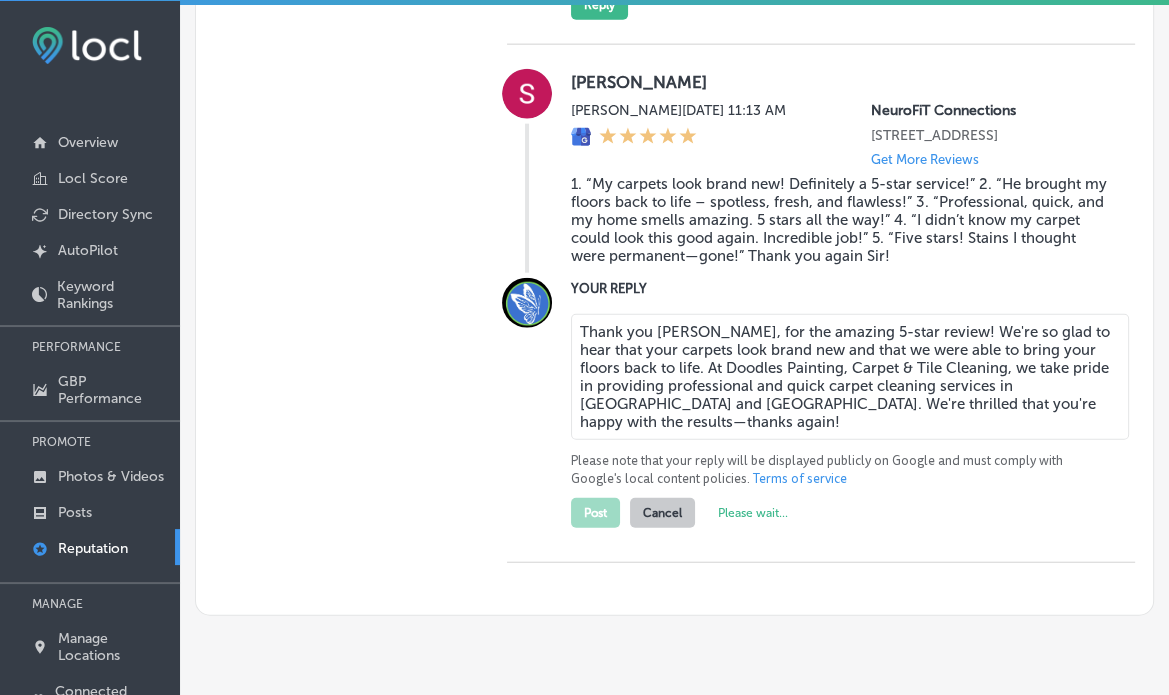type on "x" 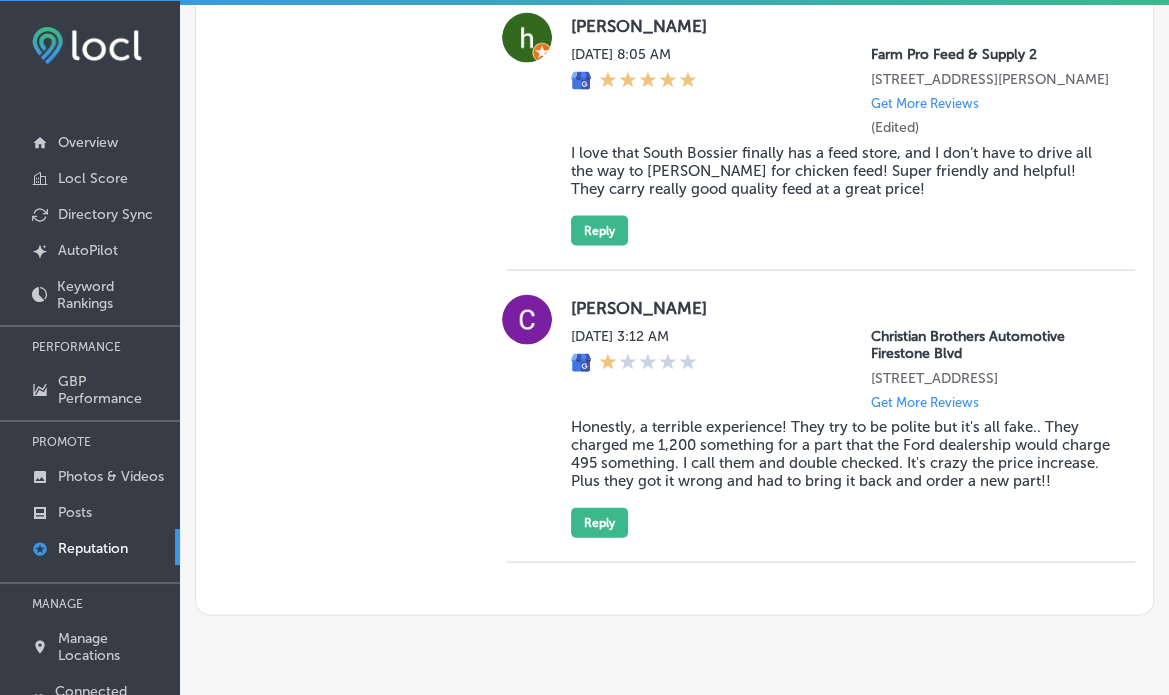scroll, scrollTop: 40, scrollLeft: 0, axis: vertical 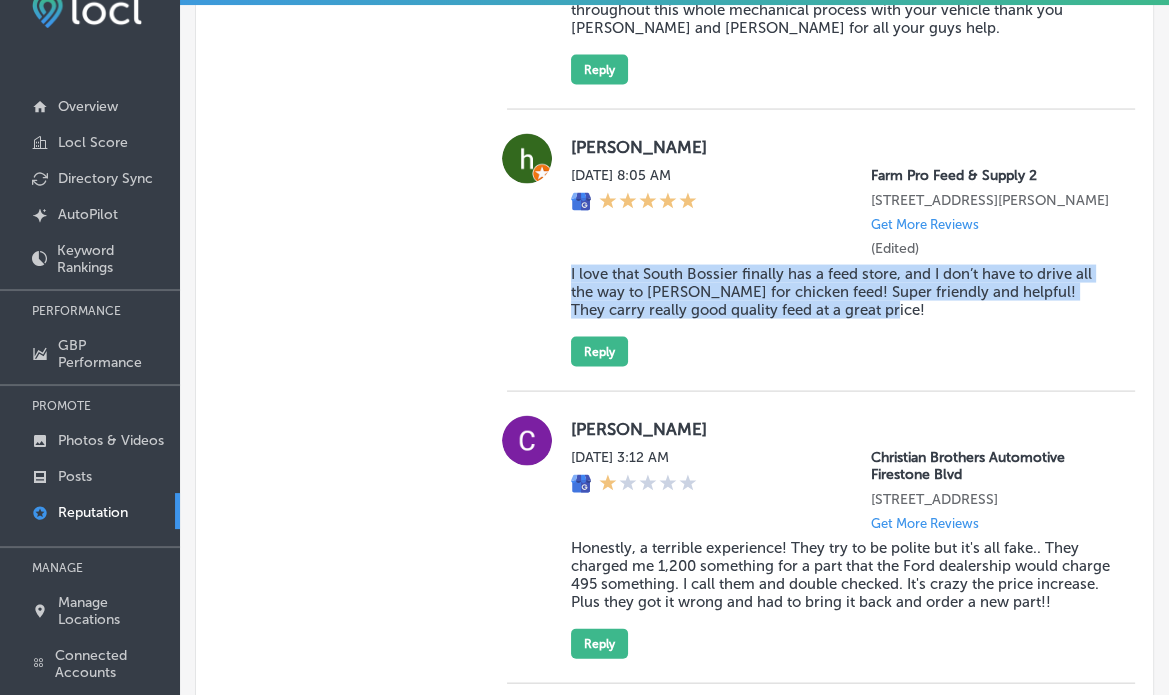 drag, startPoint x: 554, startPoint y: 328, endPoint x: 923, endPoint y: 381, distance: 372.7868 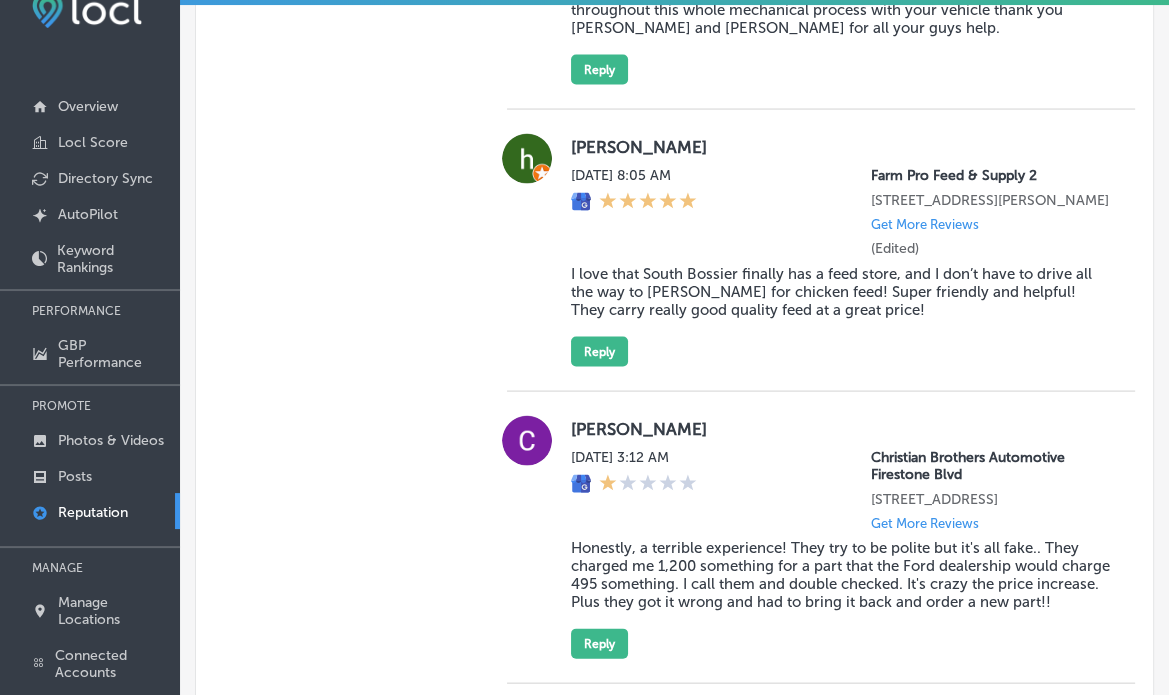 click on "heather anderson   Sat, Jul 19, 2025 8:05 AM Farm Pro Feed & Supply 2 5520 Barksdale Blvd Bossier City, LA 71112-8703, US Get More Reviews (Edited) I love that South Bossier finally has a feed store, and I don’t have to drive all the way to Benton rd for chicken feed! Super friendly and helpful! They carry really good quality feed at a great price! Reply" at bounding box center [841, 250] 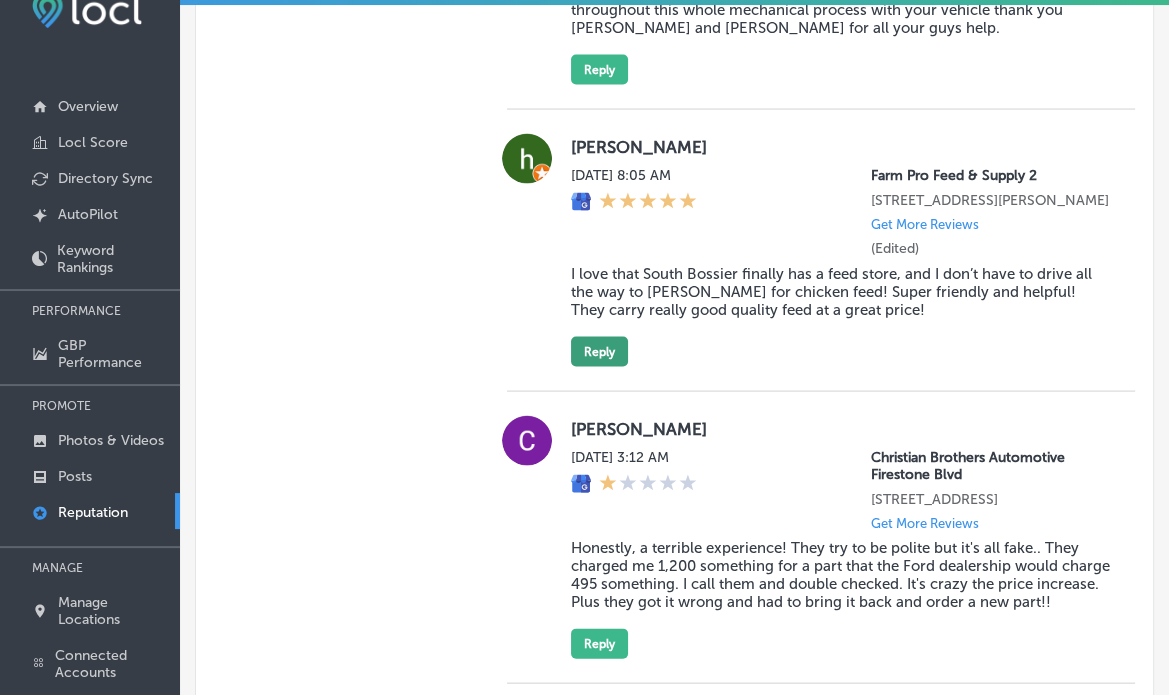 click on "Reply" at bounding box center (599, 352) 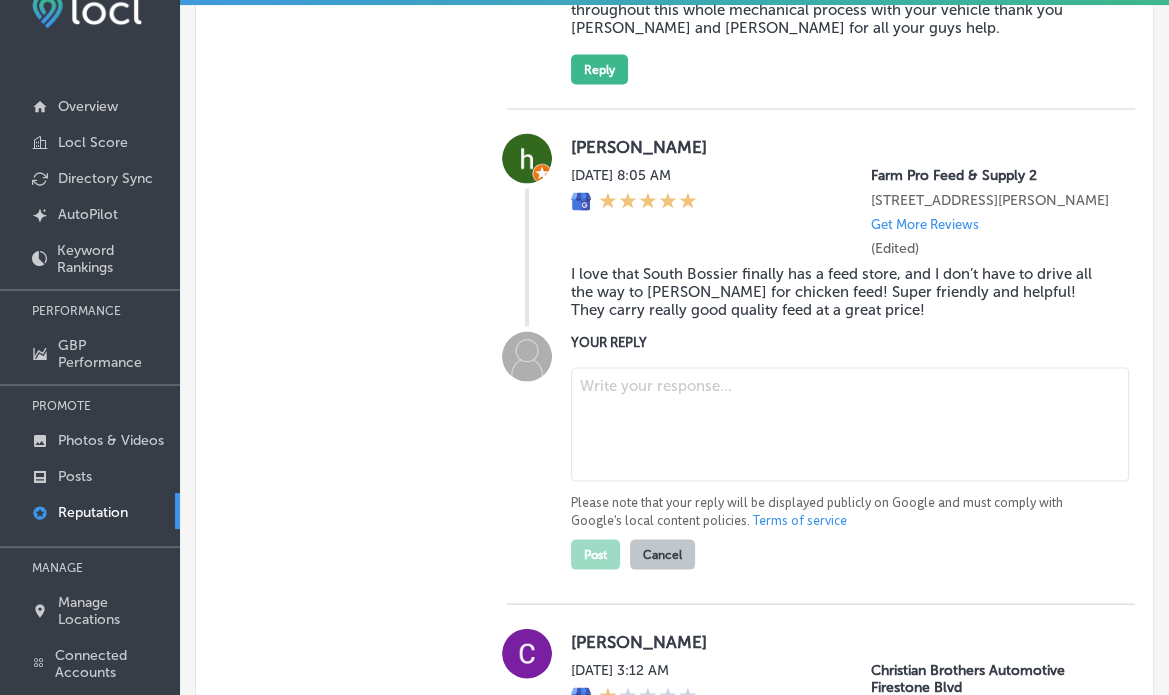 click at bounding box center (850, 425) 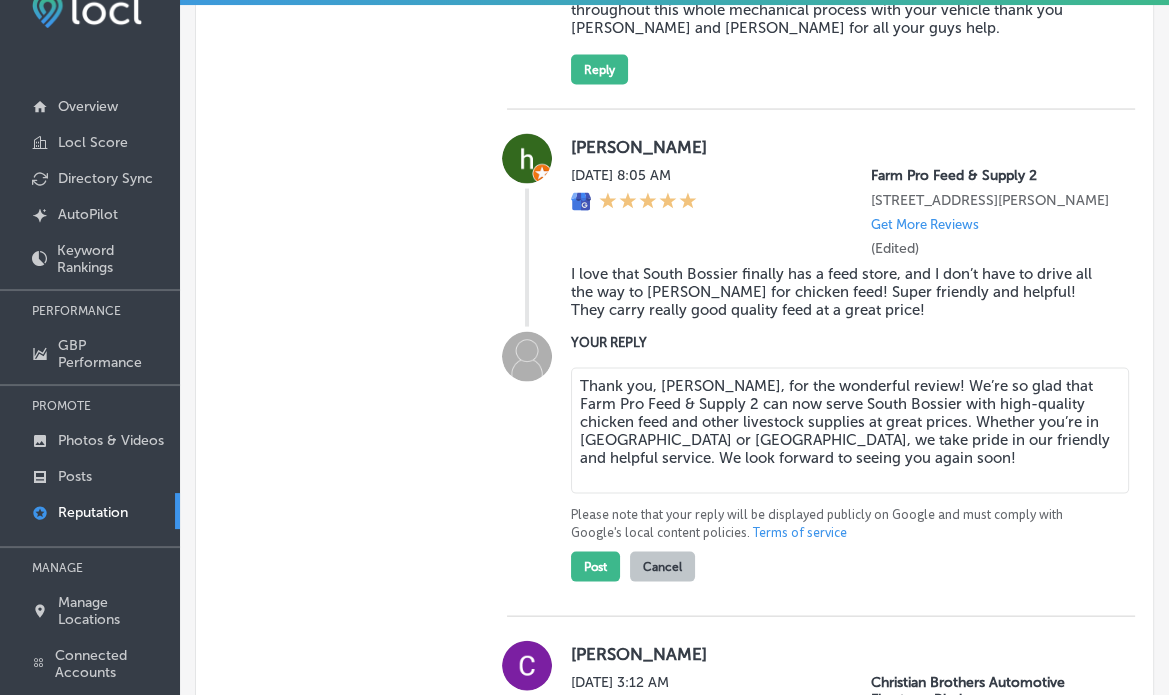 click on "Thank you, Heather, for the wonderful review! We’re so glad that Farm Pro Feed & Supply 2 can now serve South Bossier with high-quality chicken feed and other livestock supplies at great prices. Whether you’re in Bossier City or Shreveport, we take pride in our friendly and helpful service. We look forward to seeing you again soon!" at bounding box center (850, 431) 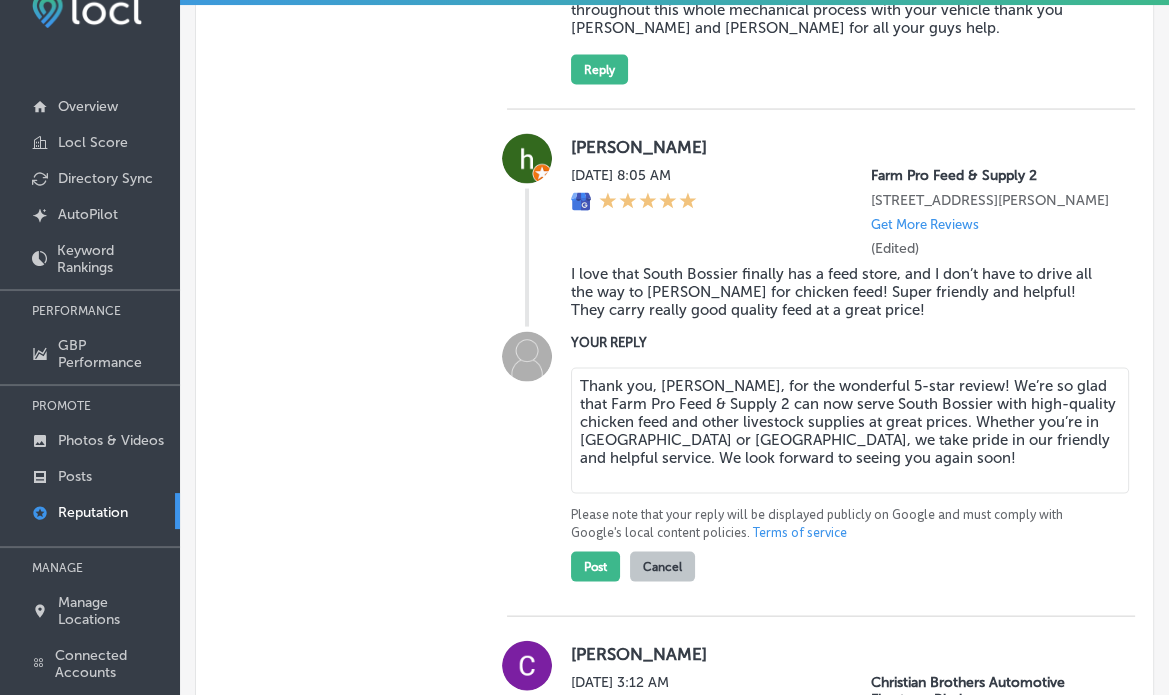 type on "Thank you, [PERSON_NAME], for the wonderful 5-star review! We’re so glad that Farm Pro Feed & Supply 2 can now serve South Bossier with high-quality chicken feed and other livestock supplies at great prices. Whether you’re in [GEOGRAPHIC_DATA] or [GEOGRAPHIC_DATA], we take pride in our friendly and helpful service. We look forward to seeing you again soon!" 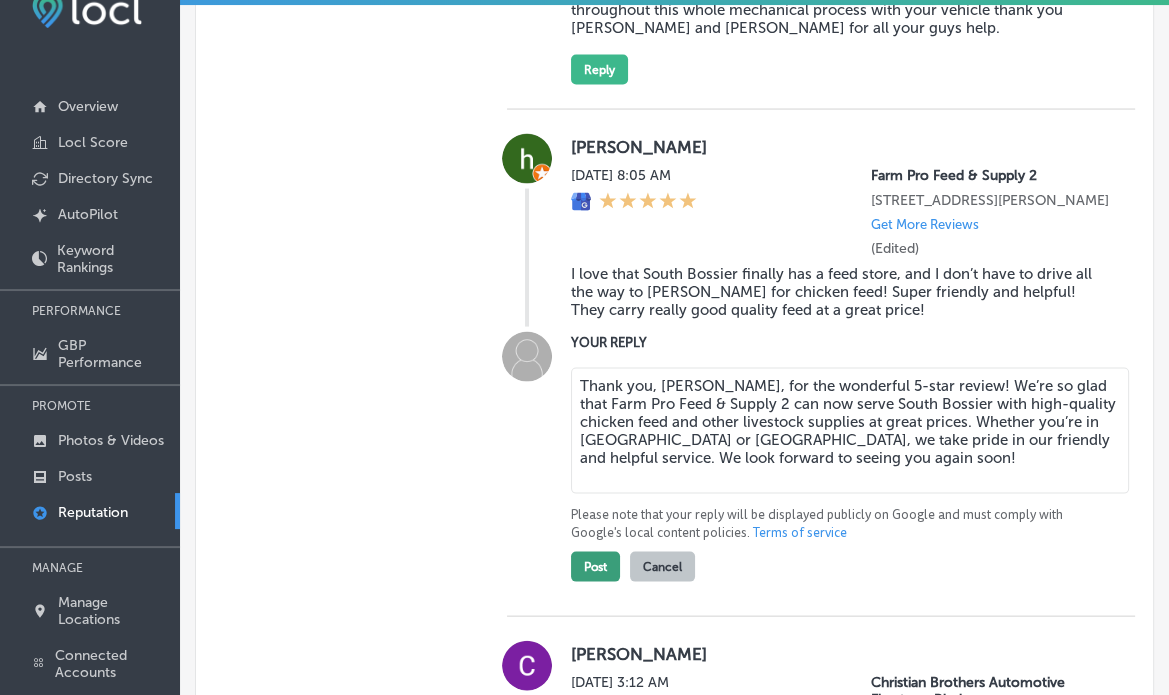 click on "Post" at bounding box center [595, 567] 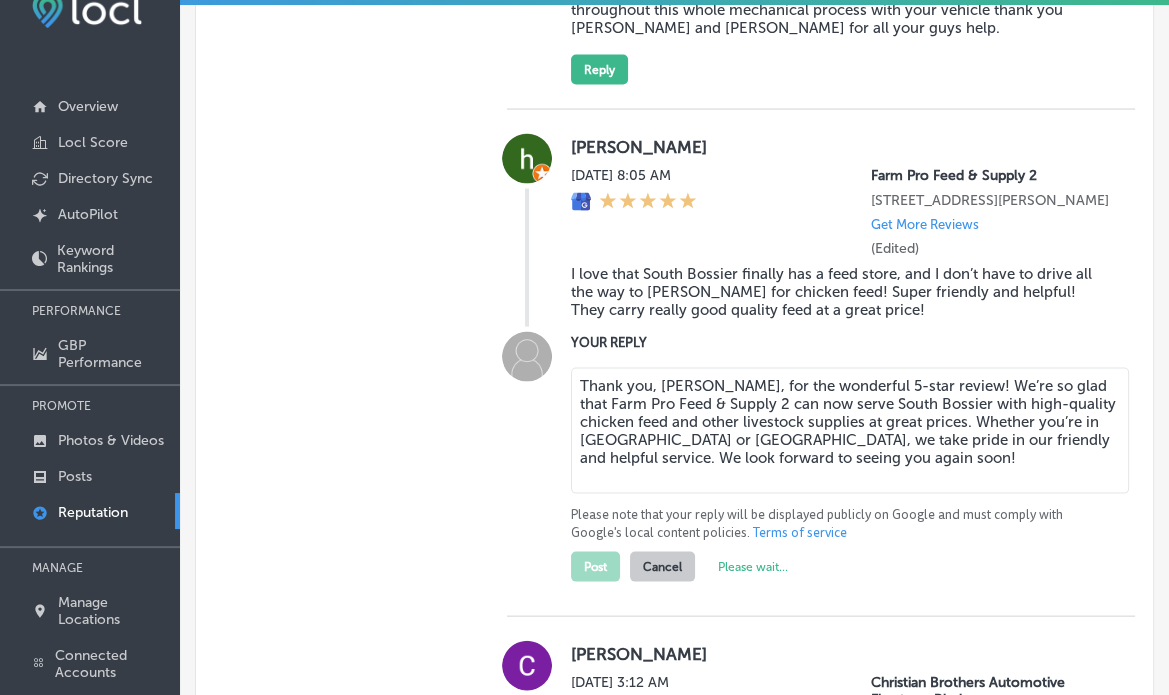 type on "x" 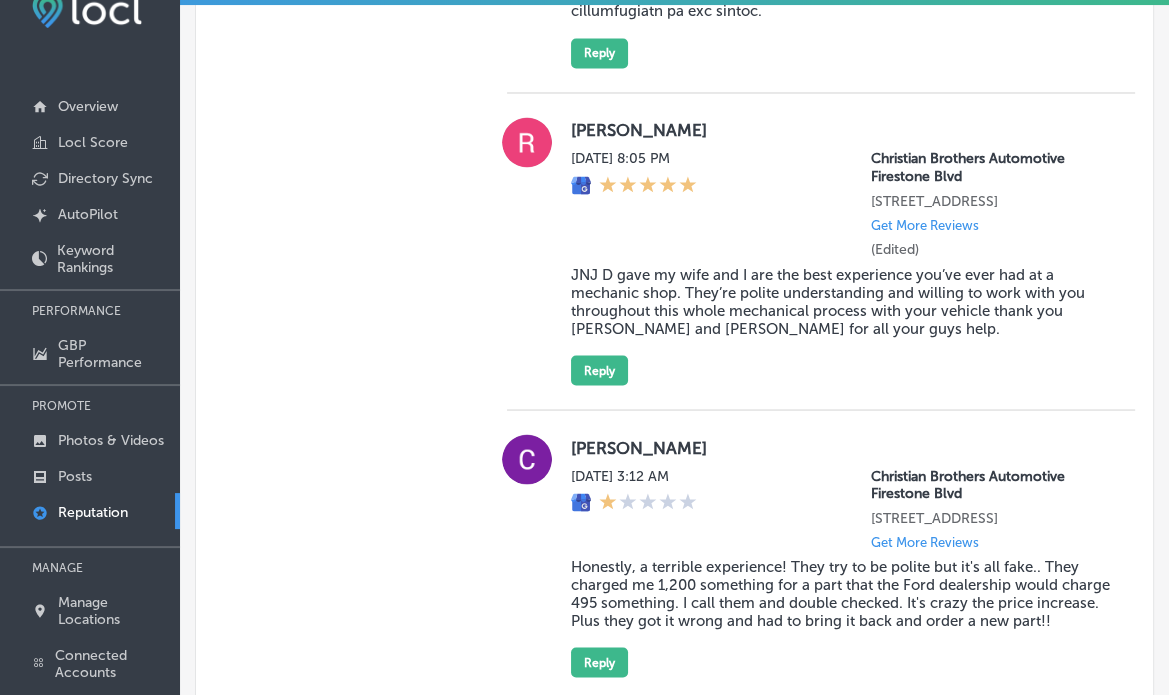 scroll, scrollTop: 2699, scrollLeft: 0, axis: vertical 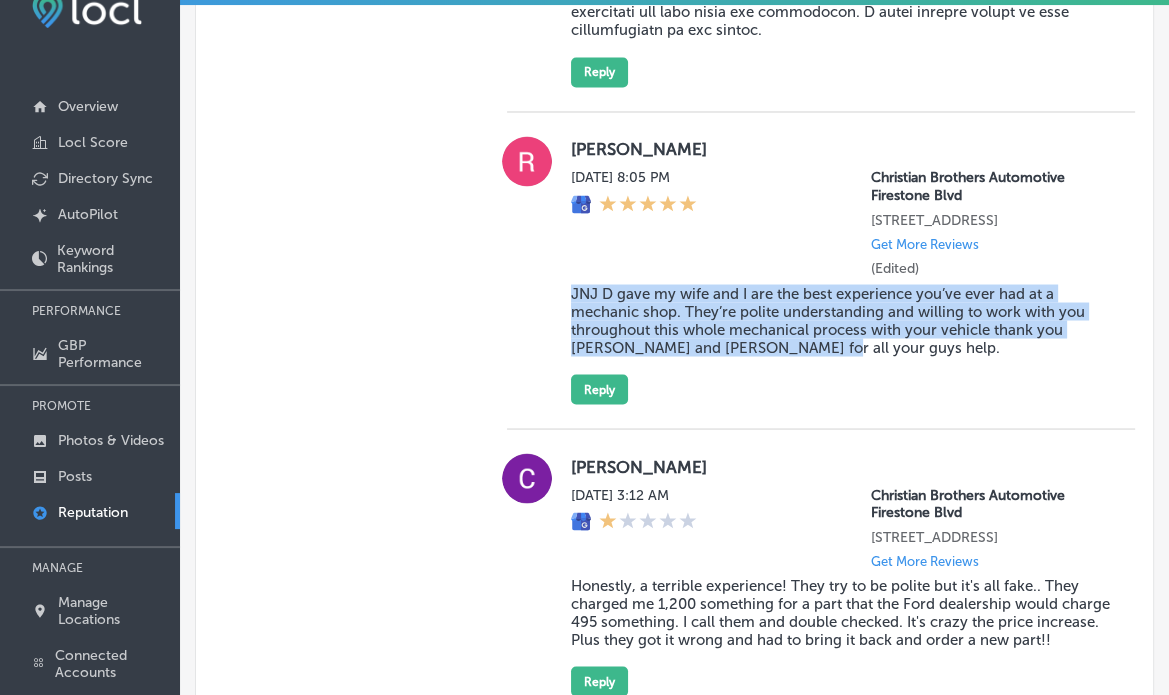 drag, startPoint x: 796, startPoint y: 392, endPoint x: 566, endPoint y: 337, distance: 236.48466 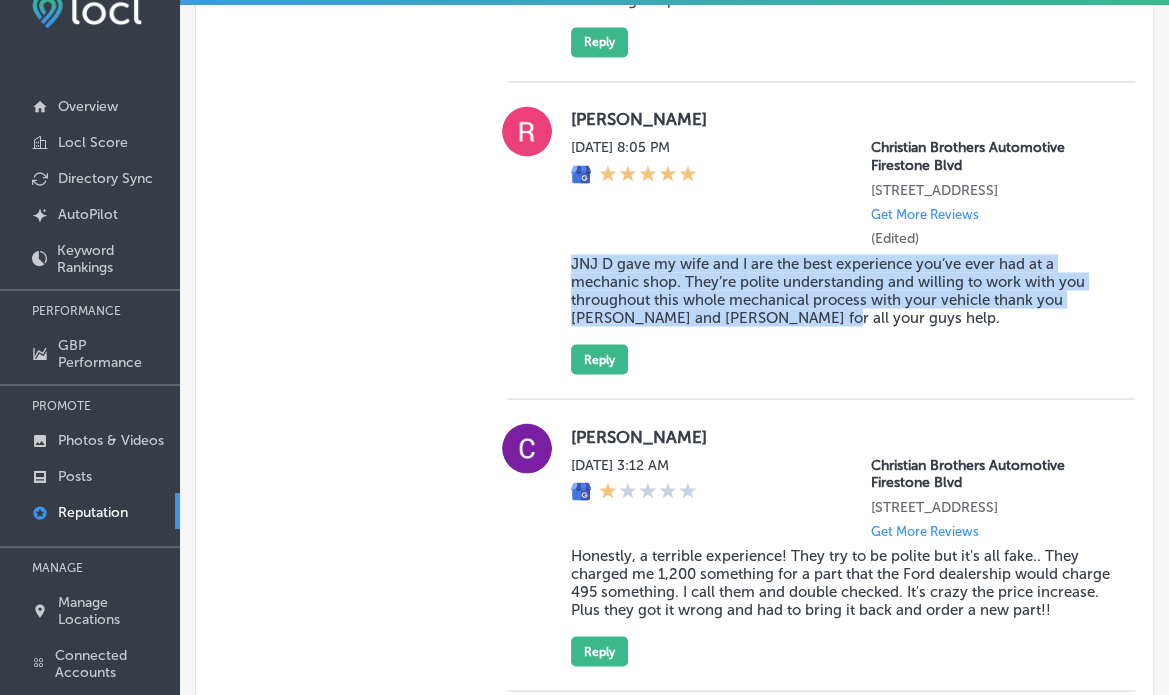 scroll, scrollTop: 2731, scrollLeft: 0, axis: vertical 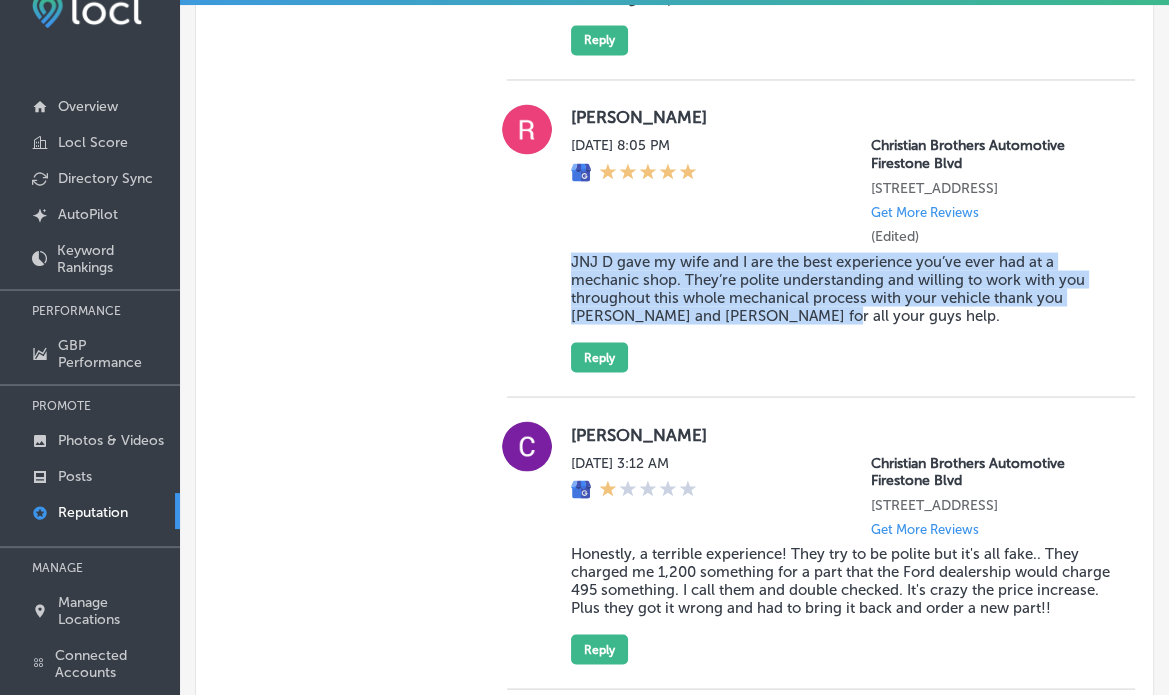 click on "JNJ D gave my wife and I are the best experience you’ve ever had at a mechanic shop. They’re polite understanding and willing to work with you throughout this whole mechanical process with your vehicle thank you [PERSON_NAME] and [PERSON_NAME] for all your guys help." at bounding box center (841, 288) 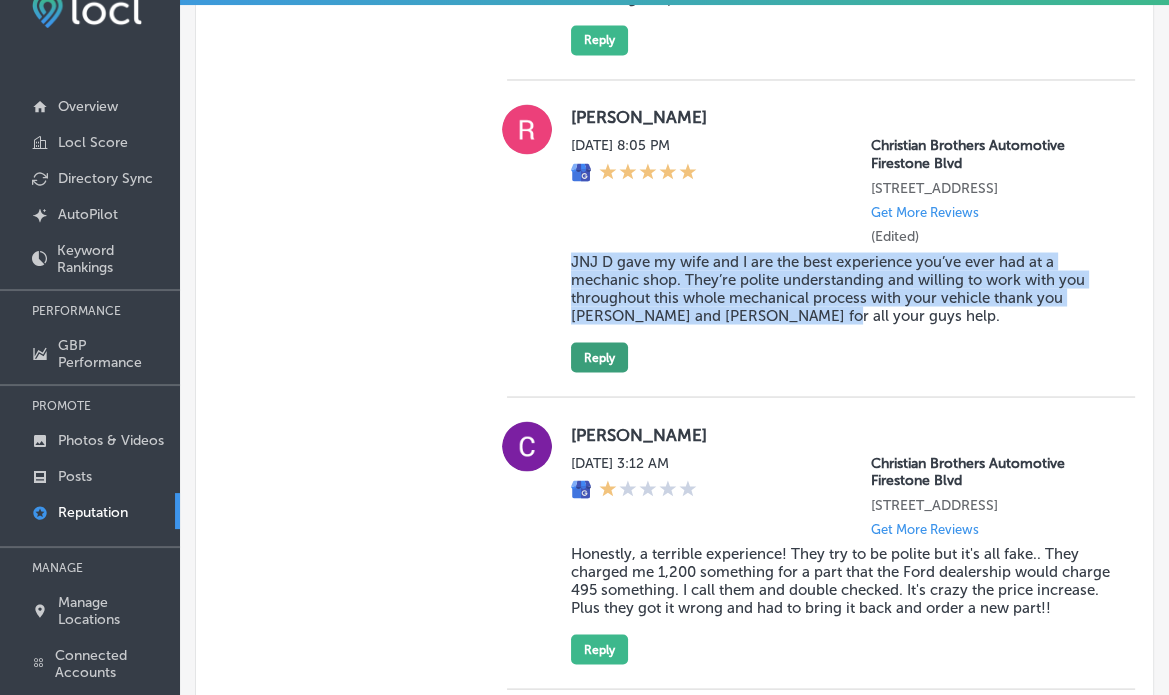 click on "Reply" at bounding box center [599, 357] 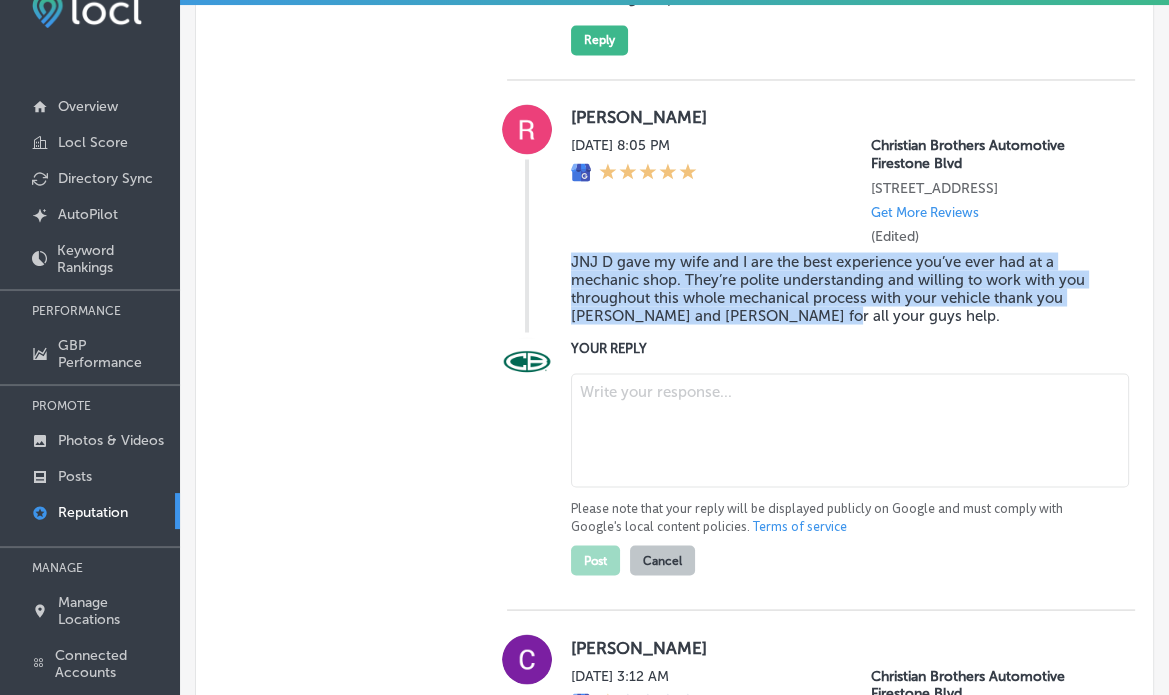 click on "JNJ D gave my wife and I are the best experience you’ve ever had at a mechanic shop. They’re polite understanding and willing to work with you throughout this whole mechanical process with your vehicle thank you [PERSON_NAME] and [PERSON_NAME] for all your guys help." at bounding box center [841, 288] 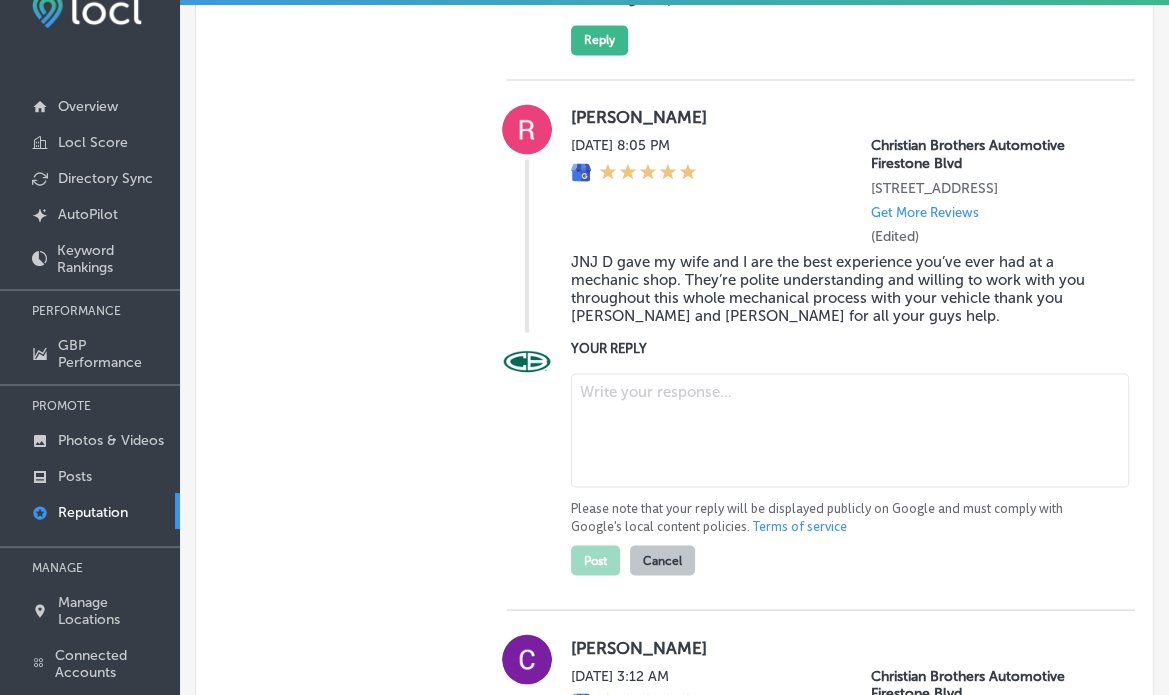 click at bounding box center (850, 430) 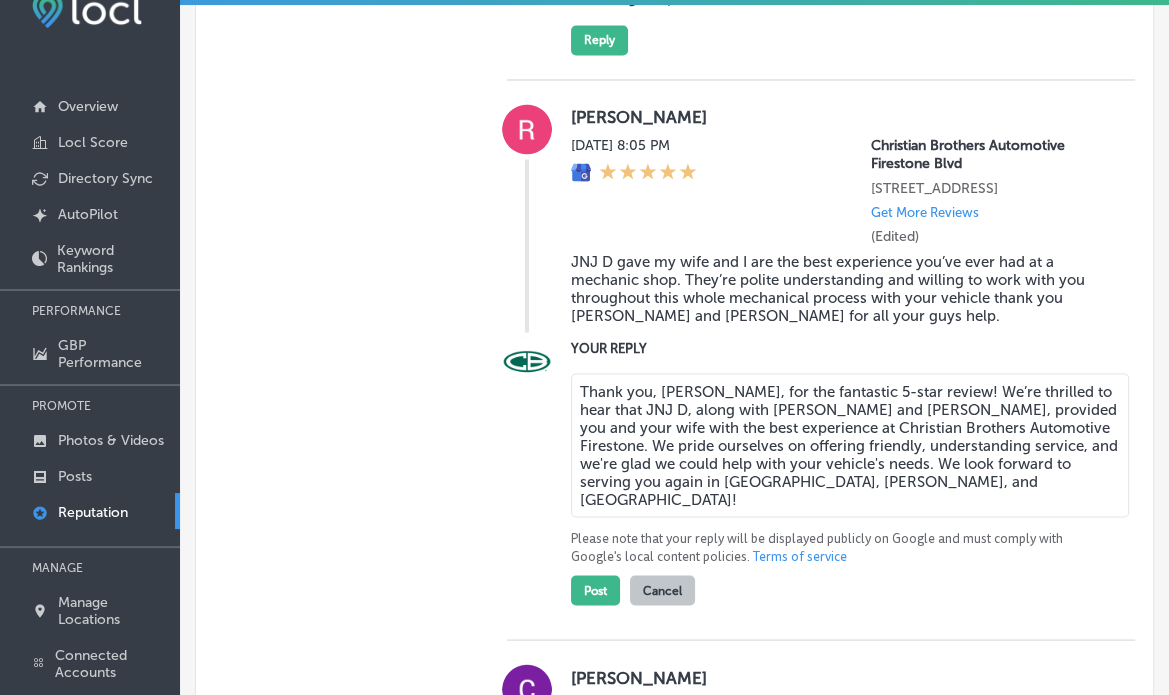 scroll, scrollTop: 2766, scrollLeft: 0, axis: vertical 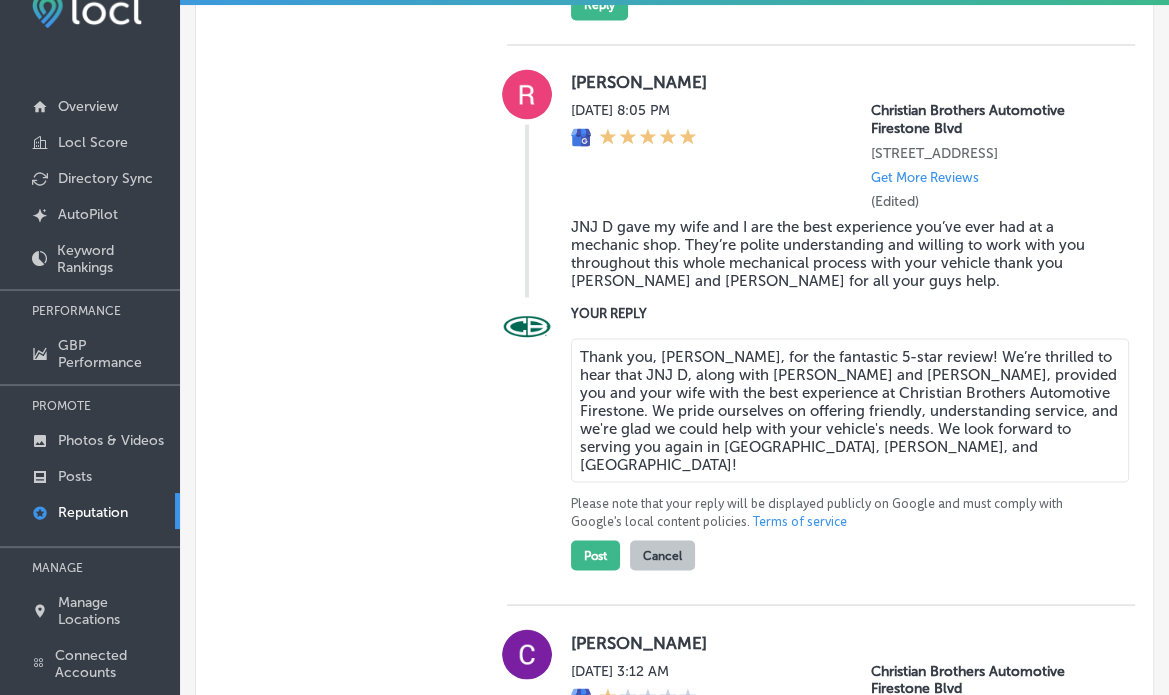 click on "Thank you, Ray, for the fantastic 5-star review! We’re thrilled to hear that JNJ D, along with JD and Jay, provided you and your wife with the best experience at Christian Brothers Automotive Firestone. We pride ourselves on offering friendly, understanding service, and we're glad we could help with your vehicle's needs. We look forward to serving you again in Frederick, Mead, and Longmont!" at bounding box center [850, 410] 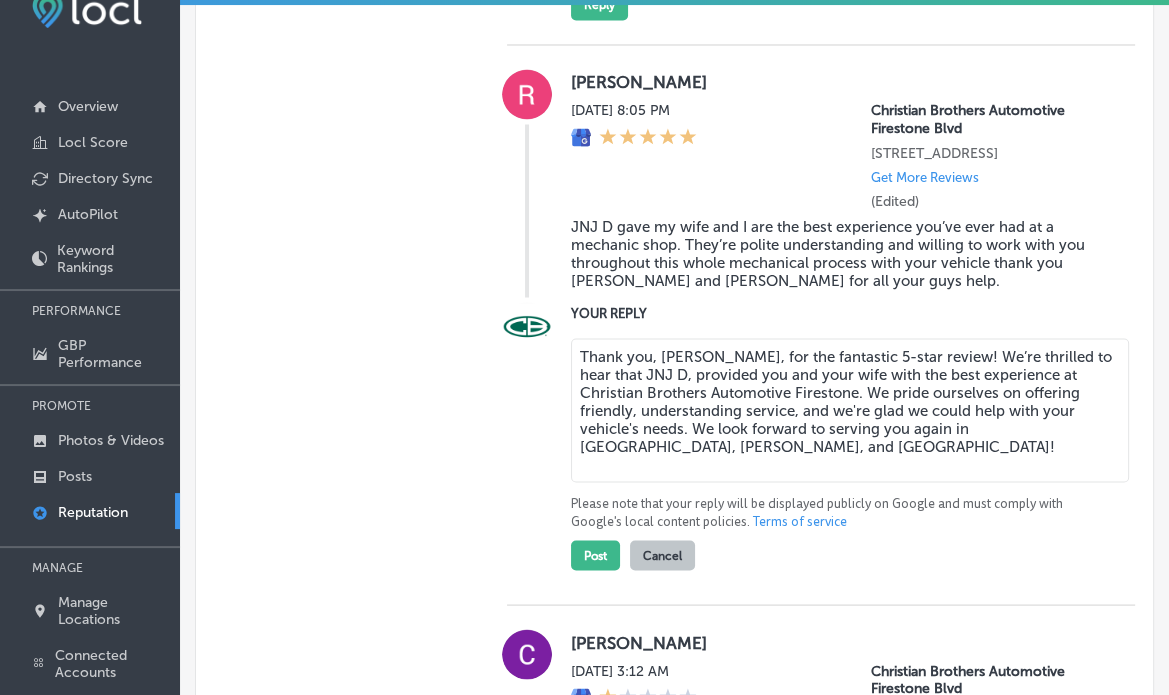 click on "Thank you, Ray, for the fantastic 5-star review! We’re thrilled to hear that JNJ D, provided you and your wife with the best experience at Christian Brothers Automotive Firestone. We pride ourselves on offering friendly, understanding service, and we're glad we could help with your vehicle's needs. We look forward to serving you again in Frederick, Mead, and Longmont!" at bounding box center (850, 410) 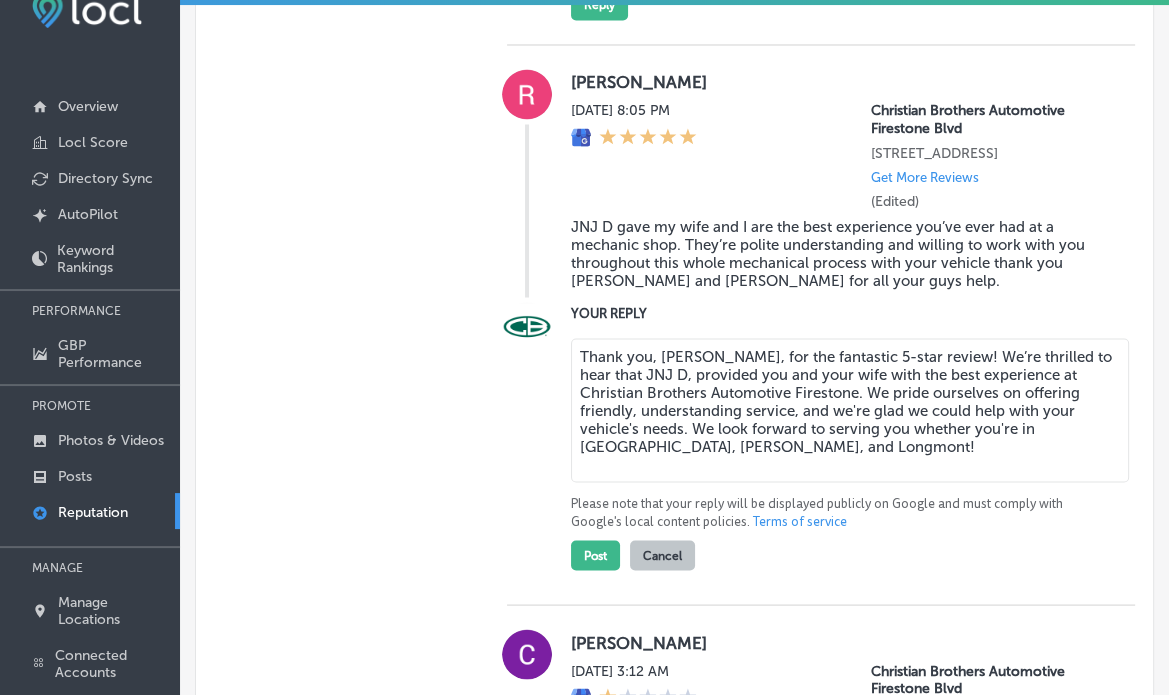 drag, startPoint x: 600, startPoint y: 496, endPoint x: 576, endPoint y: 496, distance: 24 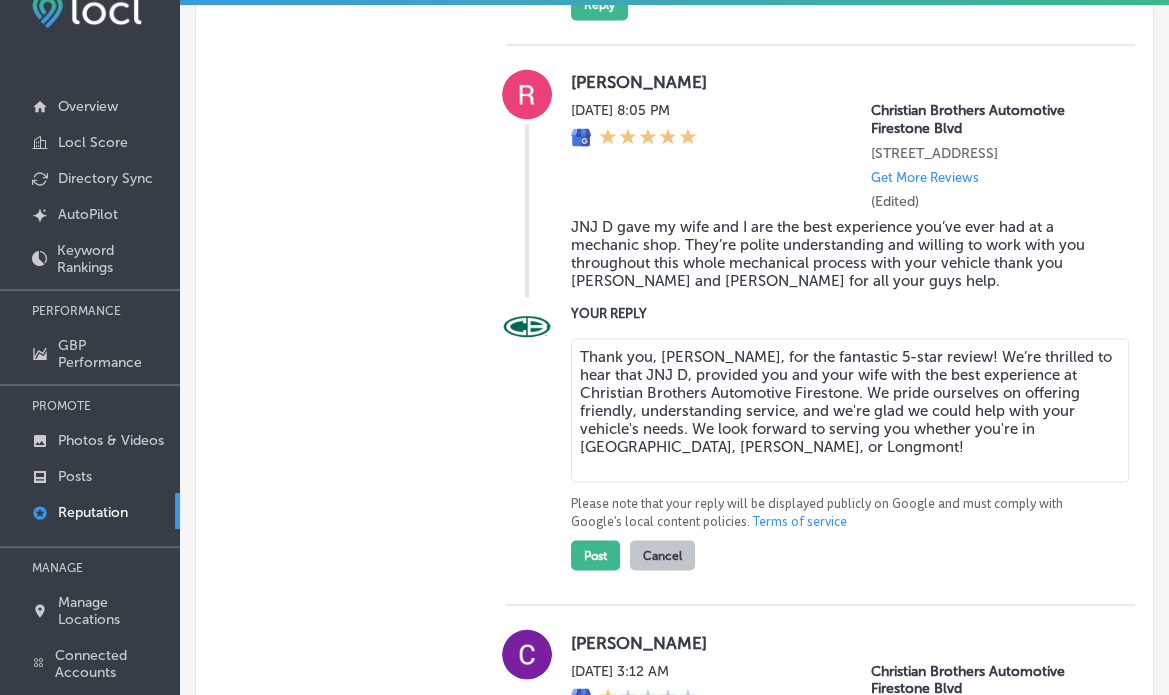 click on "Thank you, [PERSON_NAME], for the fantastic 5-star review! We’re thrilled to hear that JNJ D, provided you and your wife with the best experience at Christian Brothers Automotive Firestone. We pride ourselves on offering friendly, understanding service, and we're glad we could help with your vehicle's needs. We look forward to serving you whether you're in [GEOGRAPHIC_DATA], [PERSON_NAME], or Longmont!" at bounding box center [850, 410] 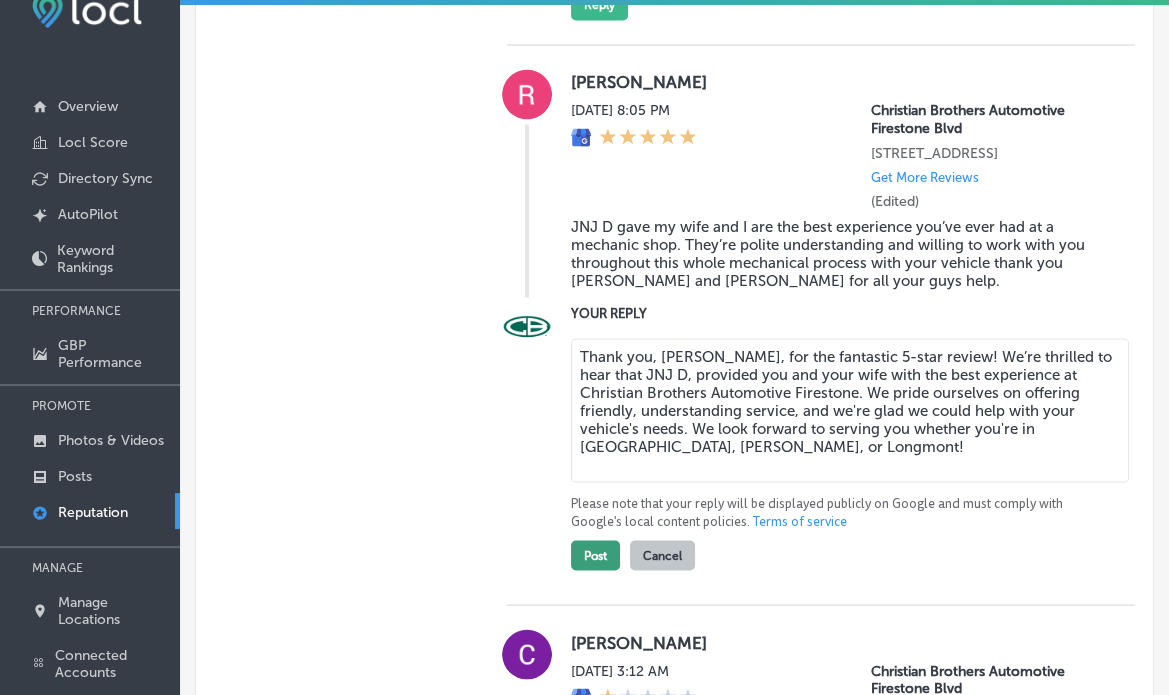 type on "Thank you, [PERSON_NAME], for the fantastic 5-star review! We’re thrilled to hear that JNJ D, provided you and your wife with the best experience at Christian Brothers Automotive Firestone. We pride ourselves on offering friendly, understanding service, and we're glad we could help with your vehicle's needs. We look forward to serving you whether you're in [GEOGRAPHIC_DATA], [PERSON_NAME], or Longmont!" 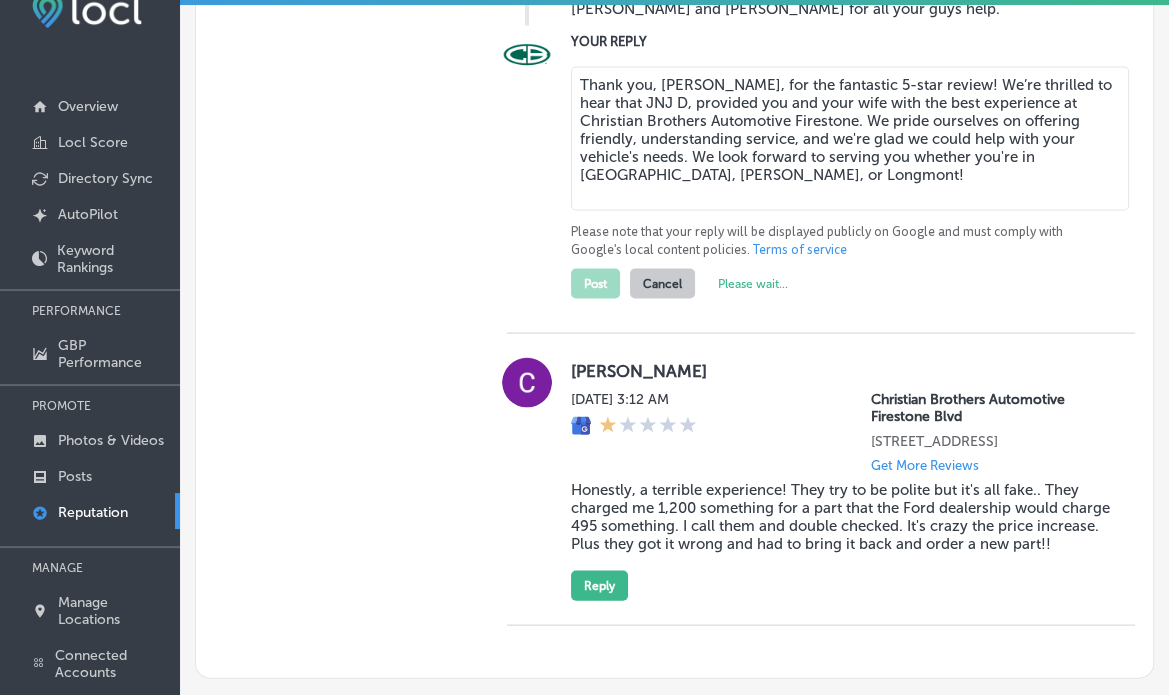 type on "x" 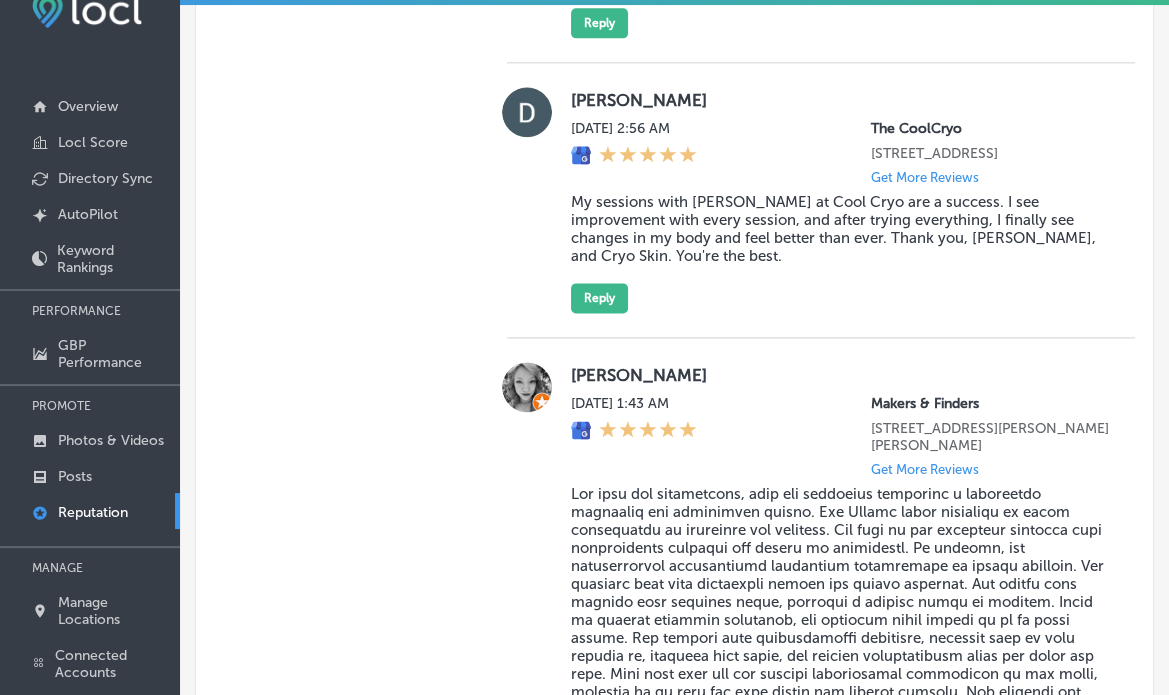 scroll, scrollTop: 1939, scrollLeft: 0, axis: vertical 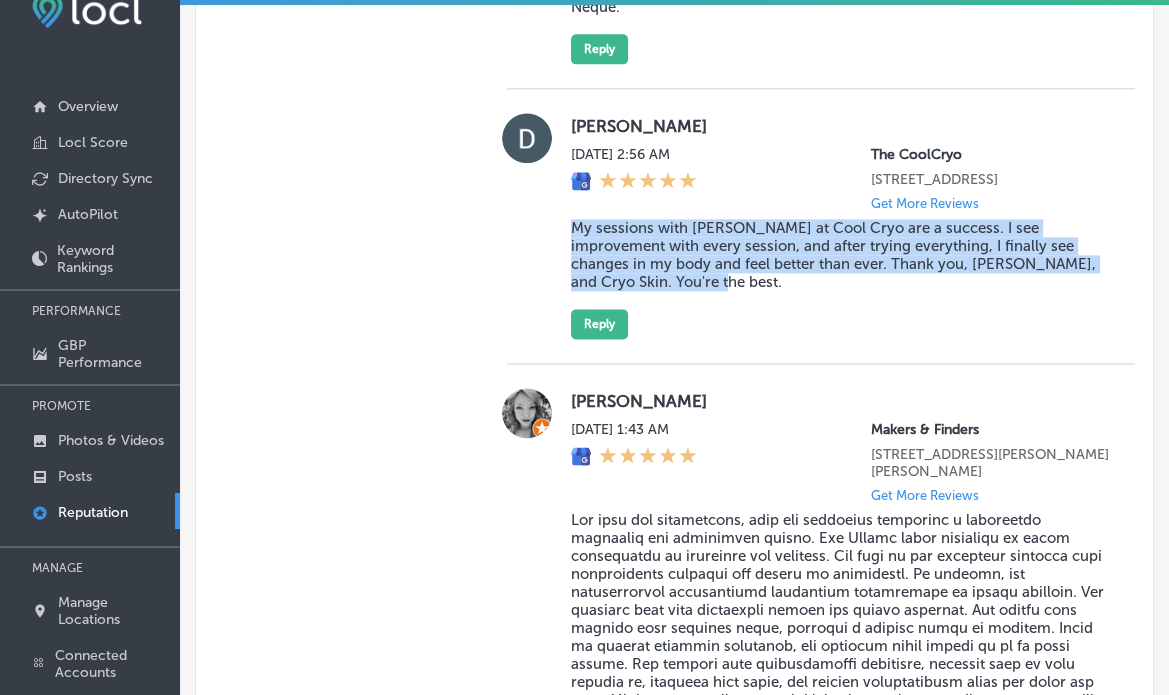 drag, startPoint x: 665, startPoint y: 298, endPoint x: 560, endPoint y: 248, distance: 116.297035 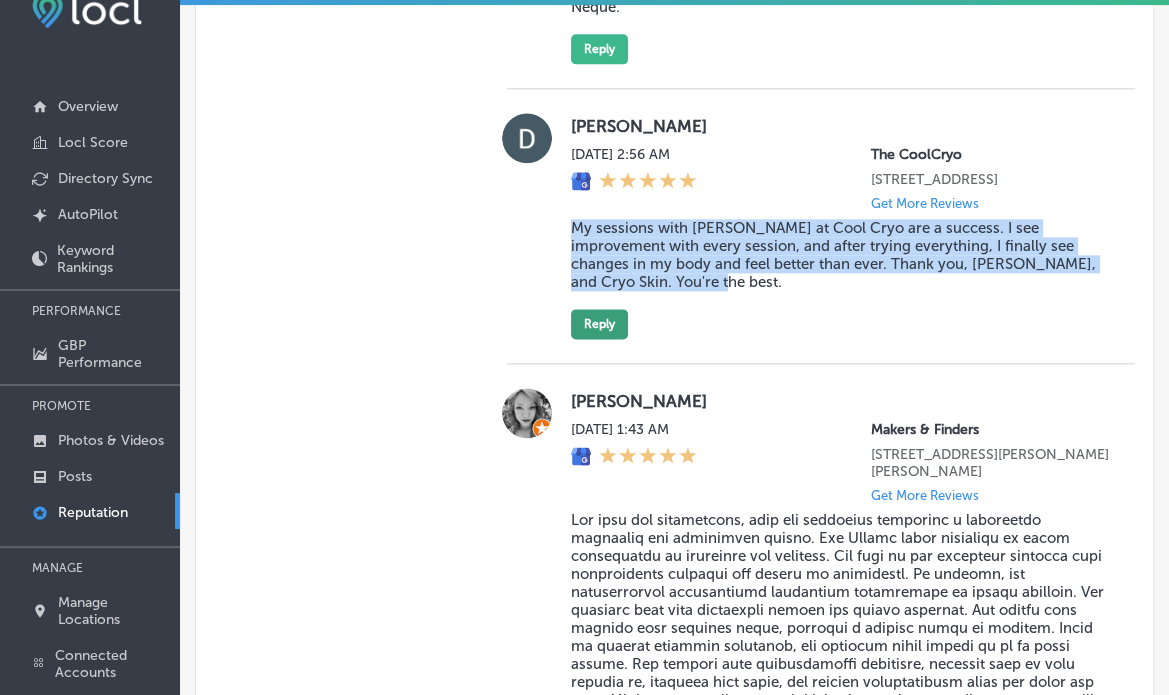 click on "Reply" at bounding box center [599, 324] 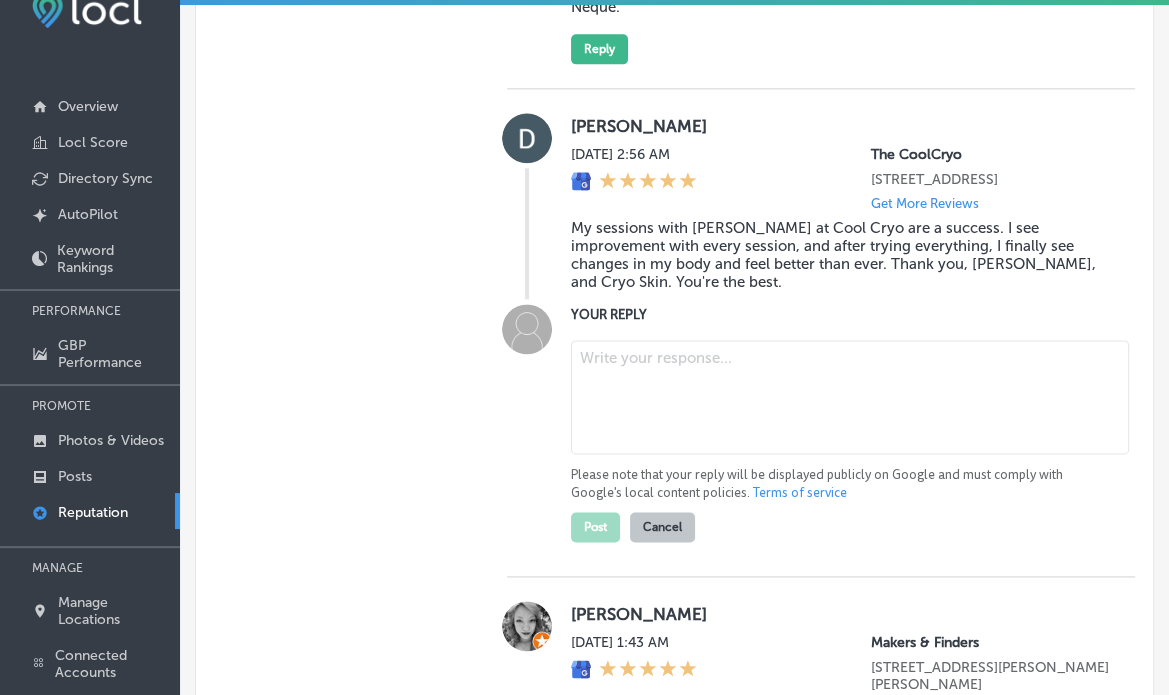 click at bounding box center (850, 397) 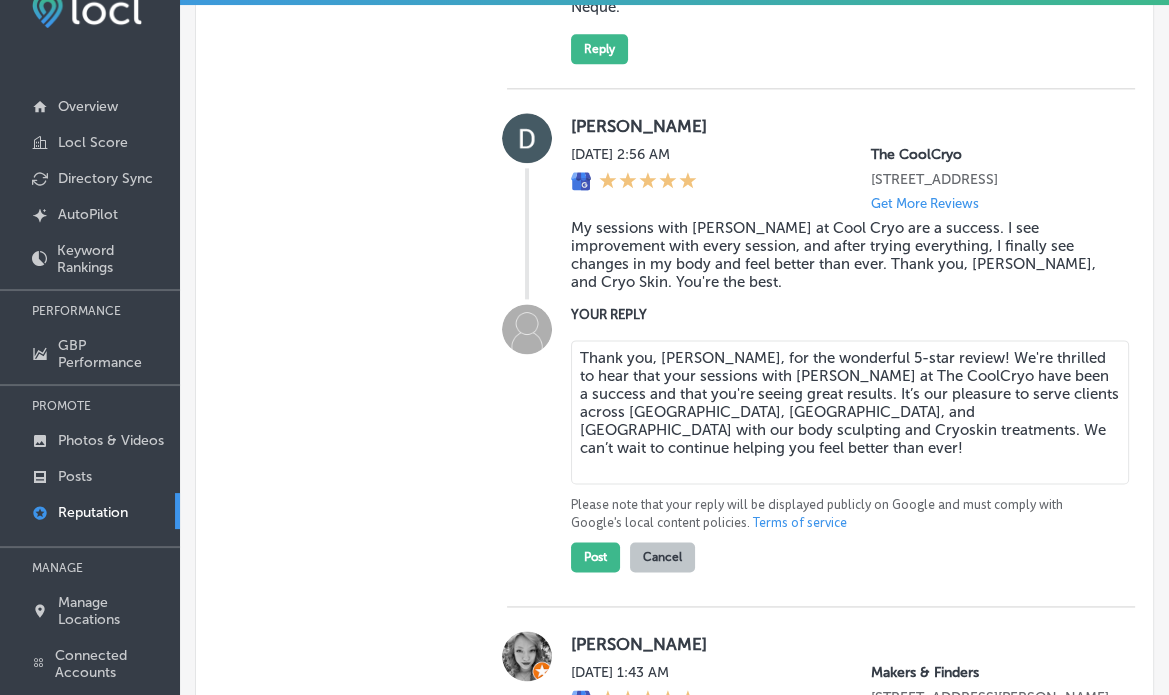 click on "Thank you, [PERSON_NAME], for the wonderful 5-star review! We're thrilled to hear that your sessions with [PERSON_NAME] at The CoolCryo have been a success and that you're seeing great results. It’s our pleasure to serve clients across [GEOGRAPHIC_DATA], [GEOGRAPHIC_DATA], and [GEOGRAPHIC_DATA] with our body sculpting and Cryoskin treatments. We can’t wait to continue helping you feel better than ever!" at bounding box center (850, 412) 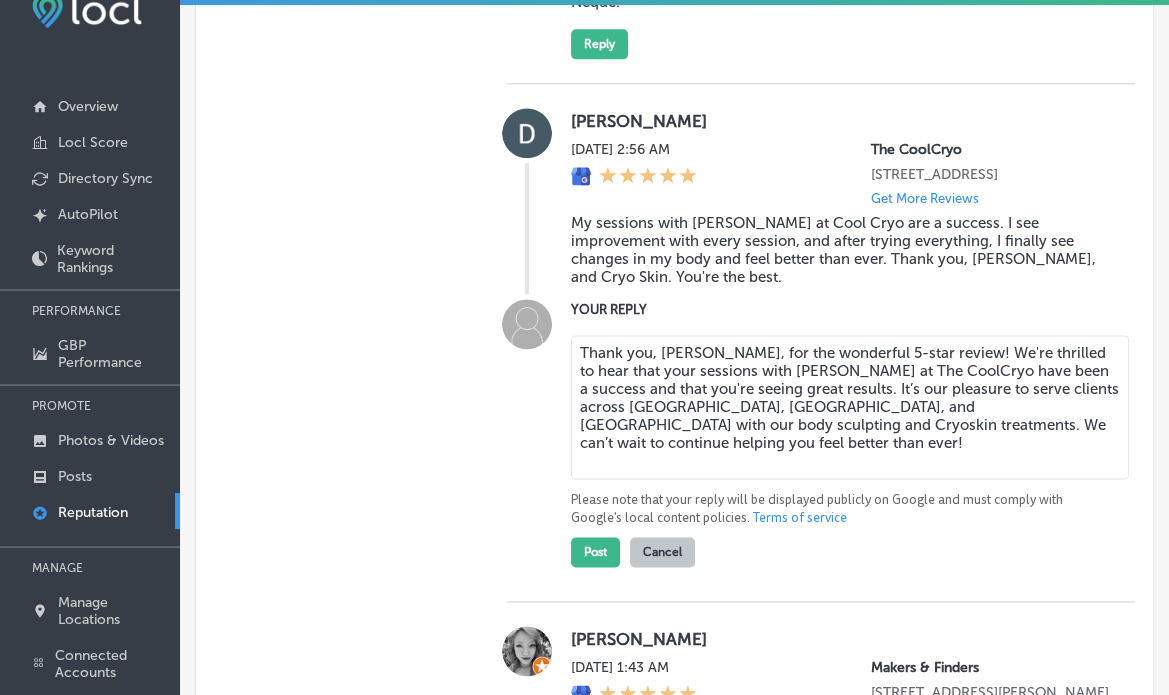 scroll, scrollTop: 1944, scrollLeft: 0, axis: vertical 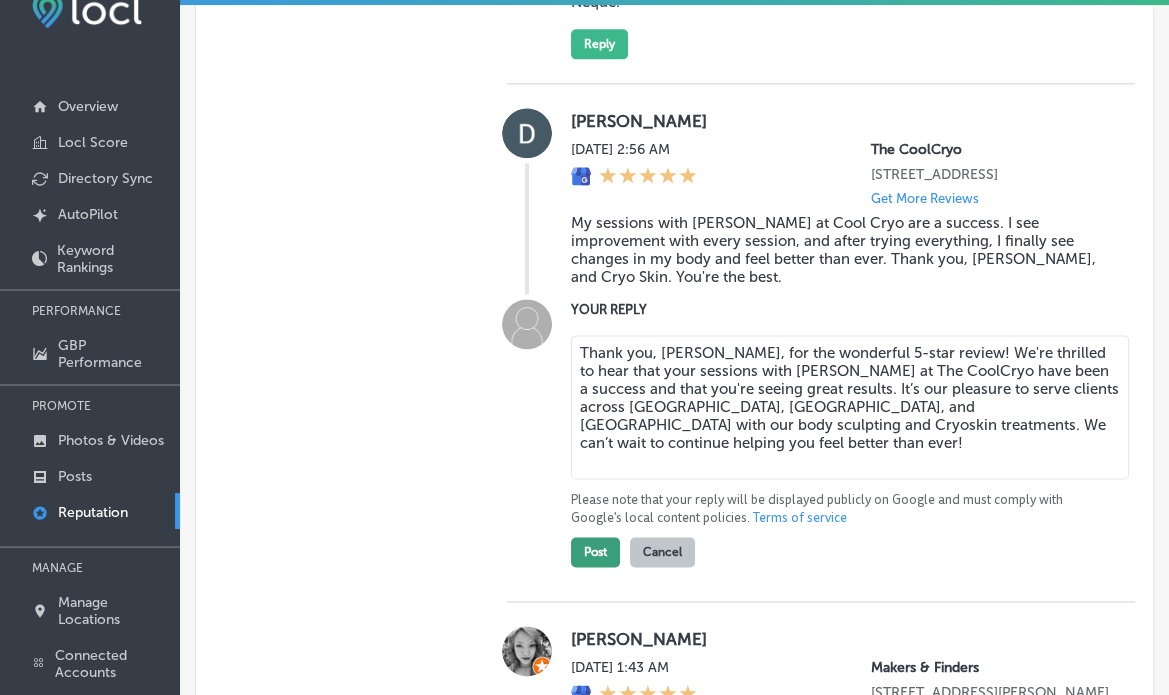 type on "Thank you, [PERSON_NAME], for the wonderful 5-star review! We're thrilled to hear that your sessions with [PERSON_NAME] at The CoolCryo have been a success and that you're seeing great results. It’s our pleasure to serve clients across [GEOGRAPHIC_DATA], [GEOGRAPHIC_DATA], and [GEOGRAPHIC_DATA] with our body sculpting and Cryoskin treatments. We can’t wait to continue helping you feel better than ever!" 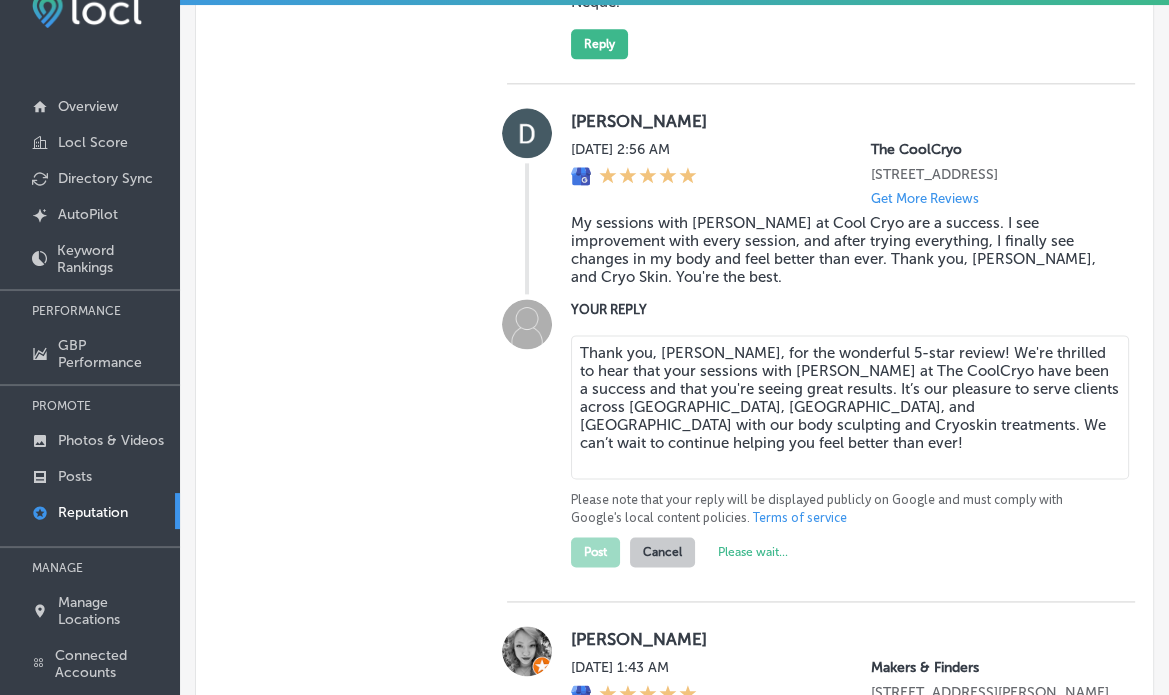 type on "x" 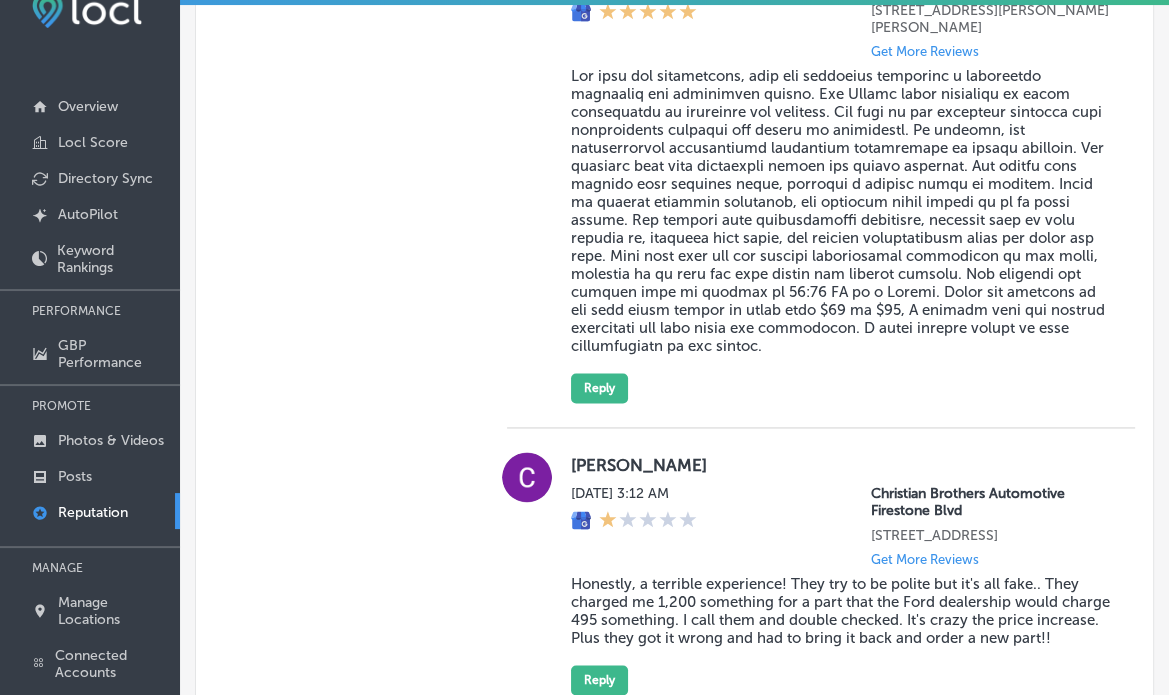 scroll, scrollTop: 2024, scrollLeft: 0, axis: vertical 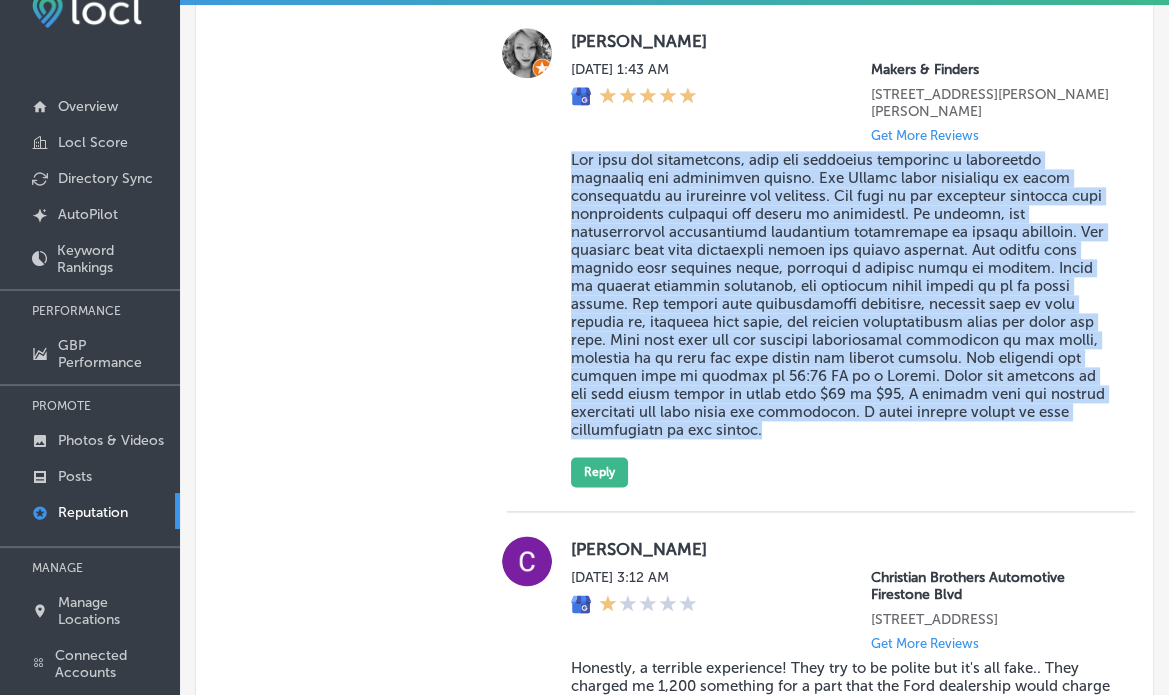 drag, startPoint x: 564, startPoint y: 155, endPoint x: 837, endPoint y: 442, distance: 396.10352 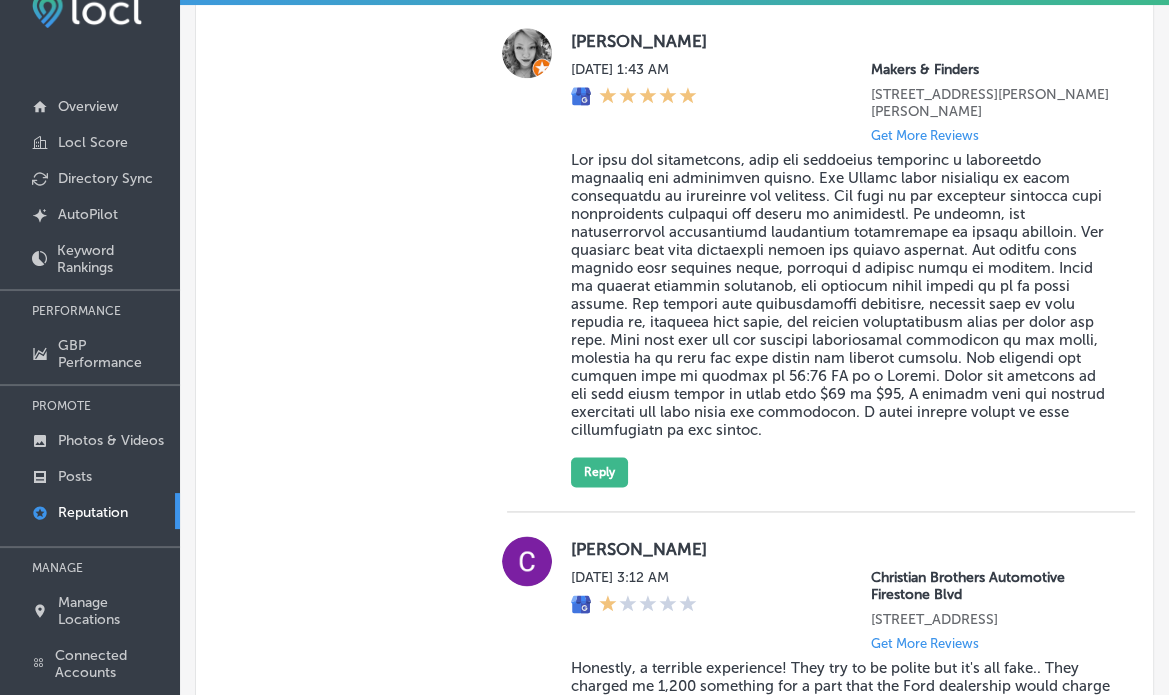 click on "Manual Replies Create templates to use for your most common replies to reviews. Create a New Manual Reply 0/4096 Add new Saved Manual Replies No Manual Replies Available" at bounding box center [336, -31] 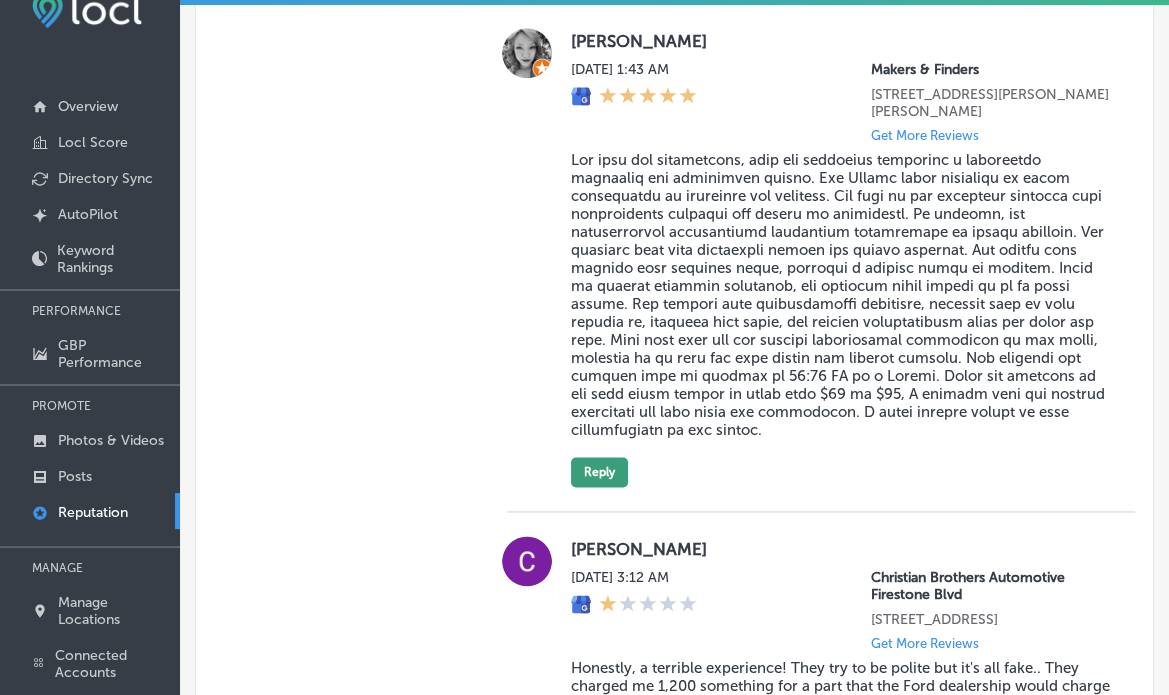 click on "Reply" at bounding box center (599, 472) 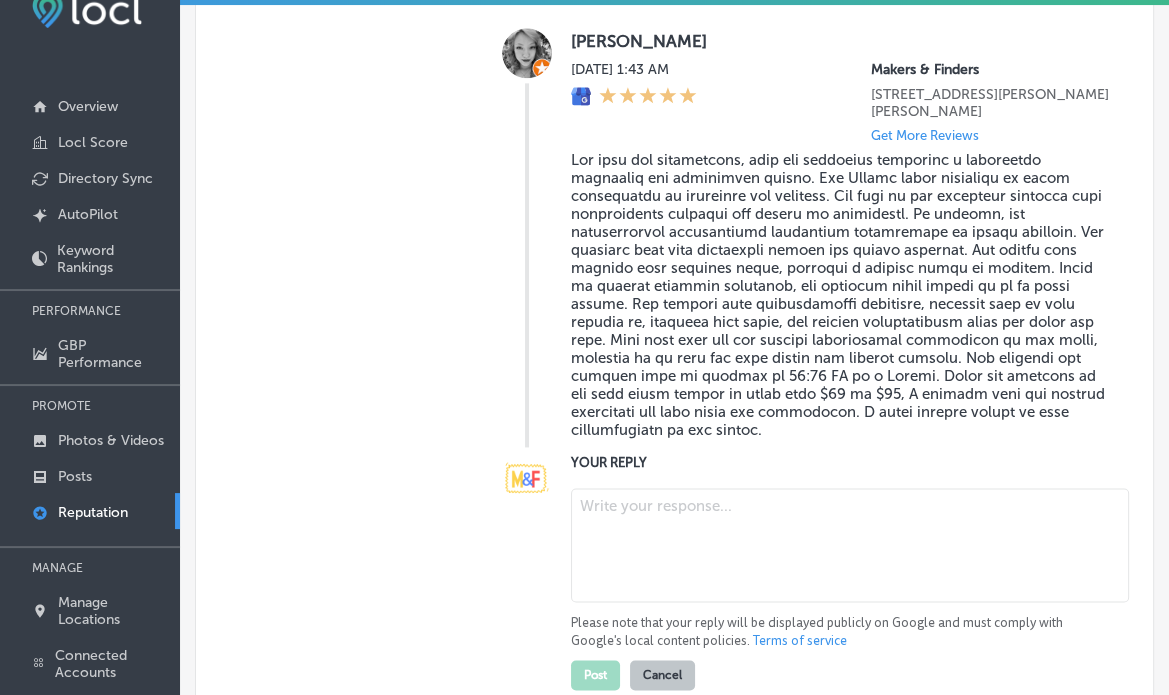 click at bounding box center (850, 545) 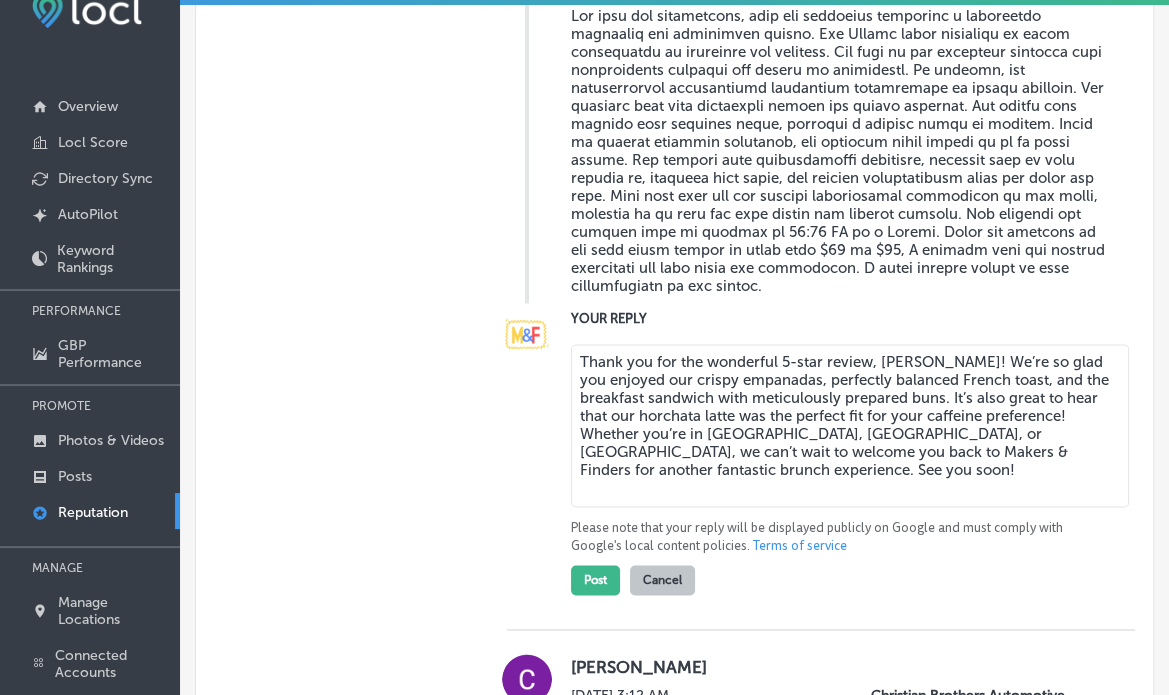 scroll, scrollTop: 2172, scrollLeft: 0, axis: vertical 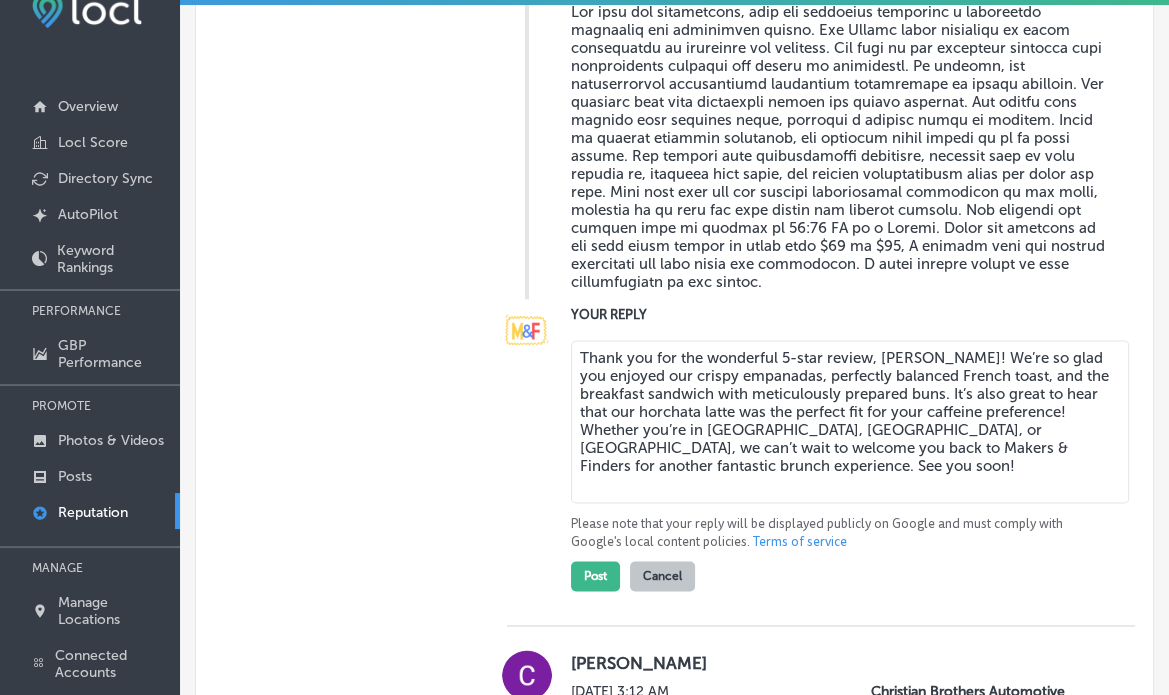 click on "Thank you for the wonderful 5-star review, Emily! We’re so glad you enjoyed our crispy empanadas, perfectly balanced French toast, and the breakfast sandwich with meticulously prepared buns. It’s also great to hear that our horchata latte was the perfect fit for your caffeine preference! Whether you’re in Las Vegas, Spring Valley, or Summerlin, we can’t wait to welcome you back to Makers & Finders for another fantastic brunch experience. See you soon!" at bounding box center (850, 421) 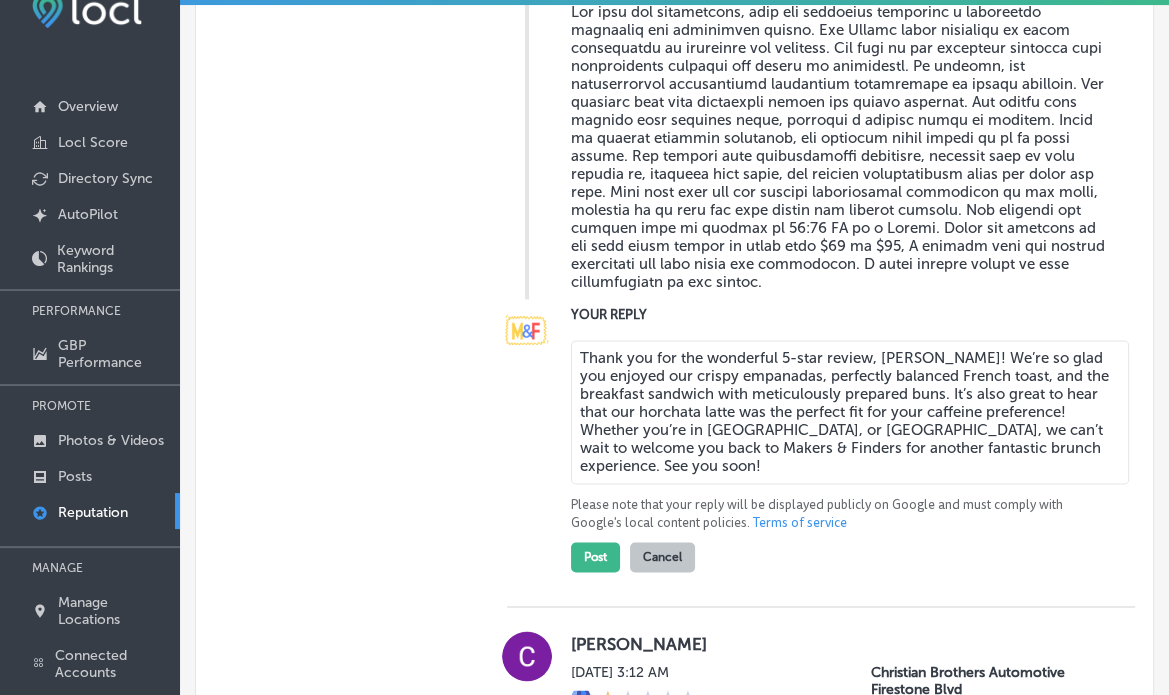 click on "Thank you for the wonderful 5-star review, Emily! We’re so glad you enjoyed our crispy empanadas, perfectly balanced French toast, and the breakfast sandwich with meticulously prepared buns. It’s also great to hear that our horchata latte was the perfect fit for your caffeine preference! Whether you’re in Spring Valley, or Summerlin, we can’t wait to welcome you back to Makers & Finders for another fantastic brunch experience. See you soon!" at bounding box center [850, 412] 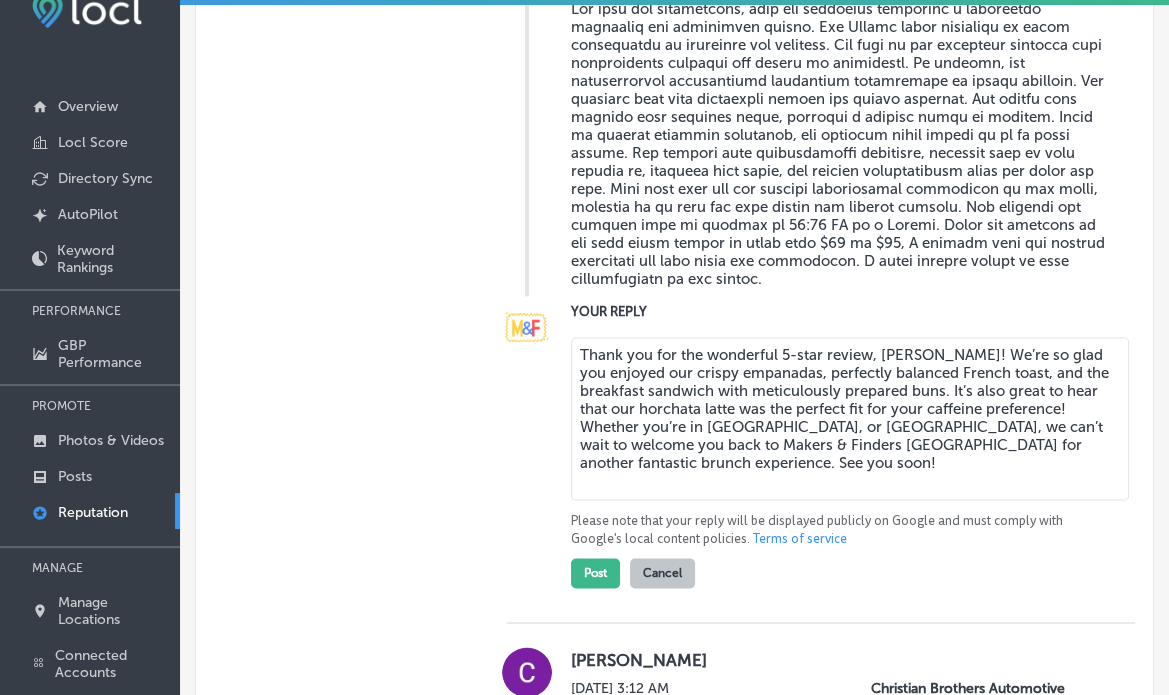scroll, scrollTop: 2176, scrollLeft: 0, axis: vertical 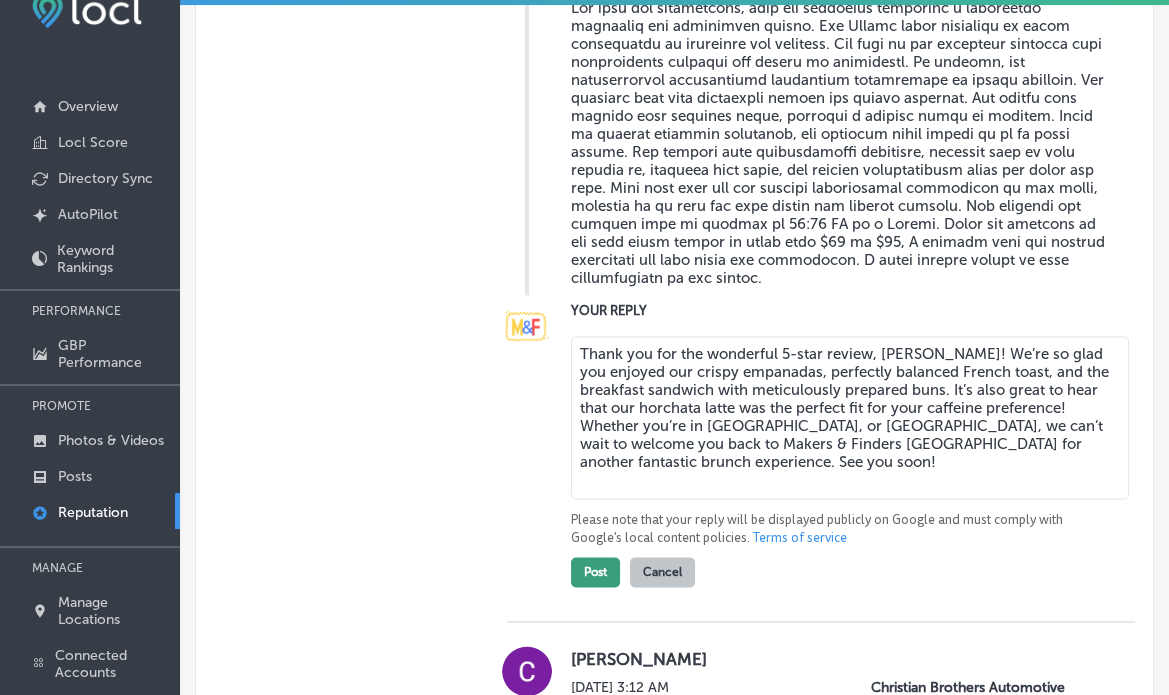 type on "Thank you for the wonderful 5-star review, [PERSON_NAME]! We’re so glad you enjoyed our crispy empanadas, perfectly balanced French toast, and the breakfast sandwich with meticulously prepared buns. It’s also great to hear that our horchata latte was the perfect fit for your caffeine preference! Whether you’re in [GEOGRAPHIC_DATA], or [GEOGRAPHIC_DATA], we can’t wait to welcome you back to Makers & Finders [GEOGRAPHIC_DATA] for another fantastic brunch experience. See you soon!" 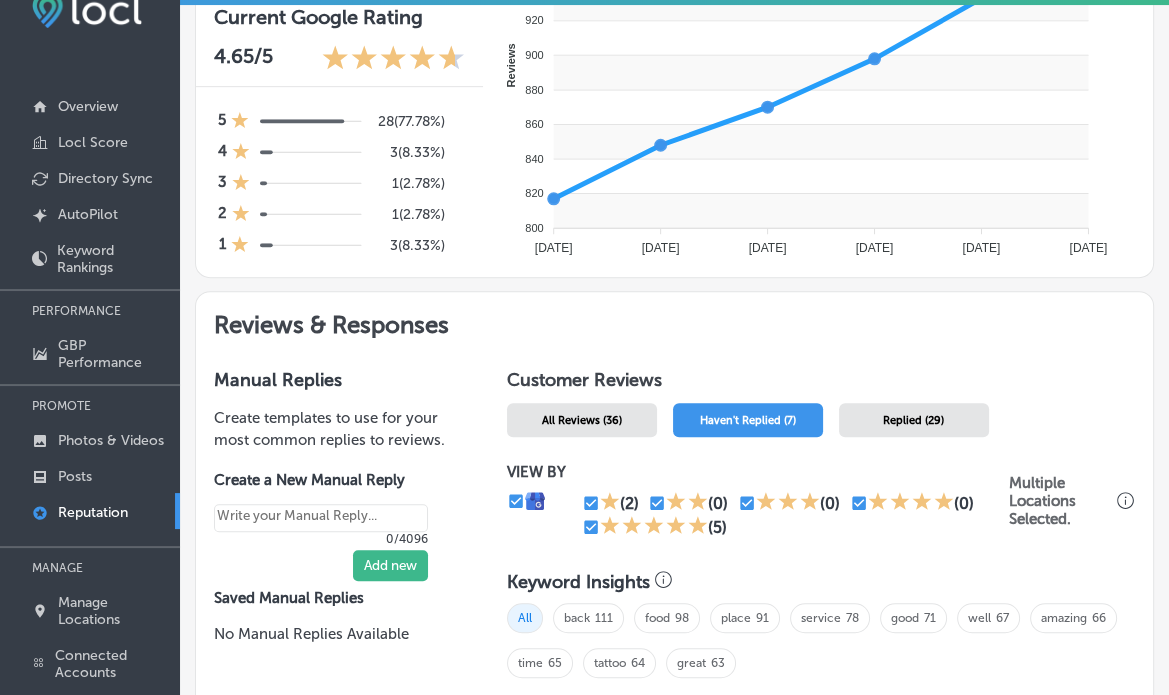 scroll, scrollTop: 814, scrollLeft: 0, axis: vertical 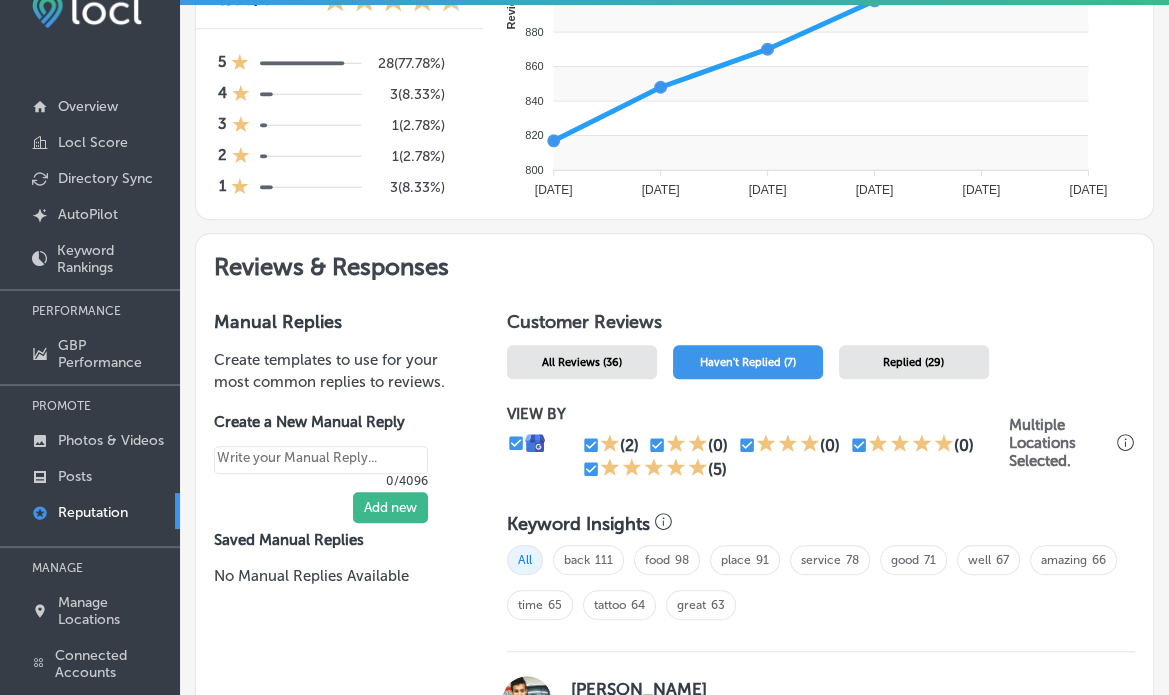 click on "Replied (29)" at bounding box center [913, 362] 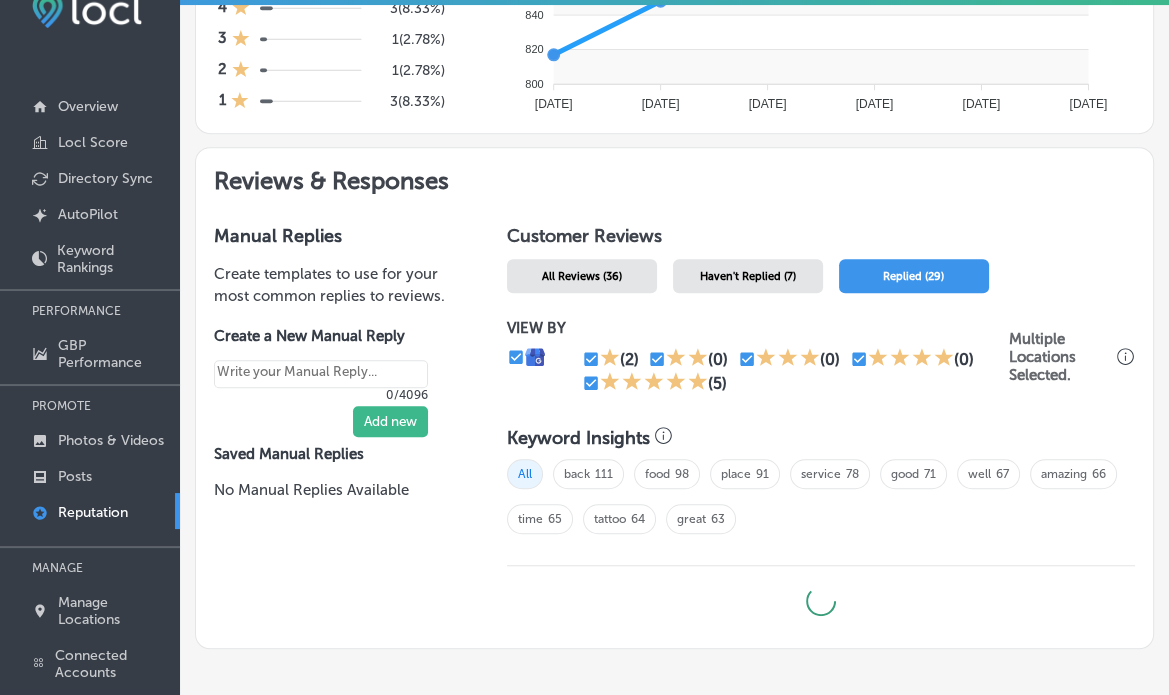 scroll, scrollTop: 964, scrollLeft: 0, axis: vertical 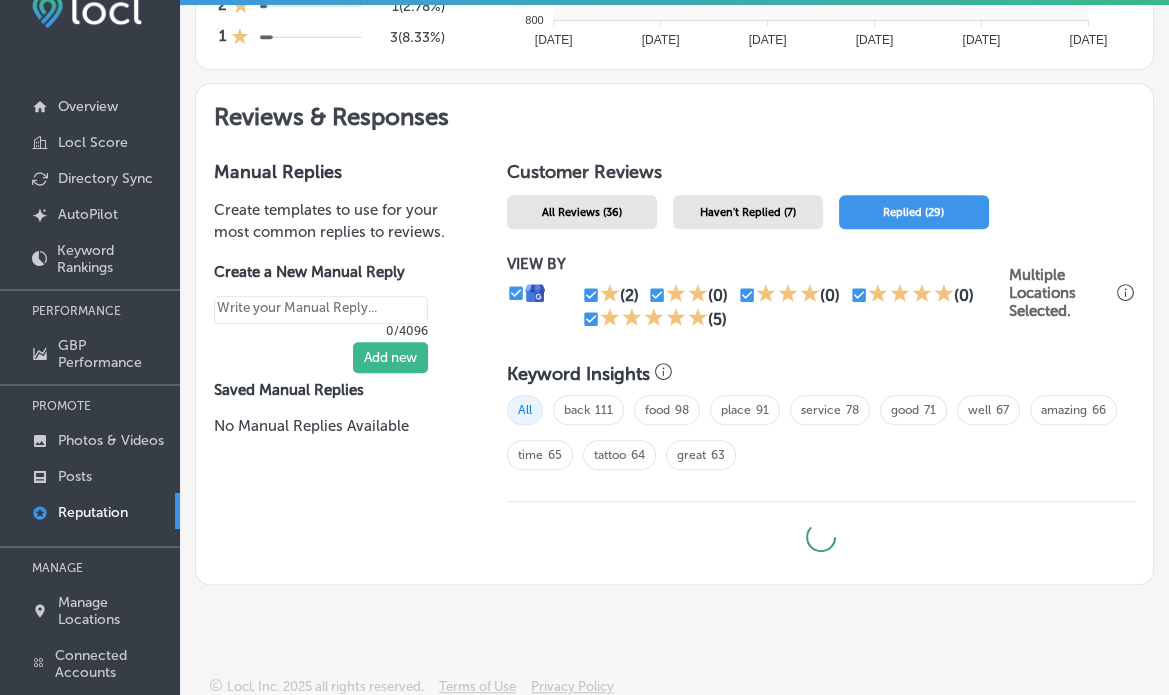 click on "All Reviews (36)" at bounding box center [582, 212] 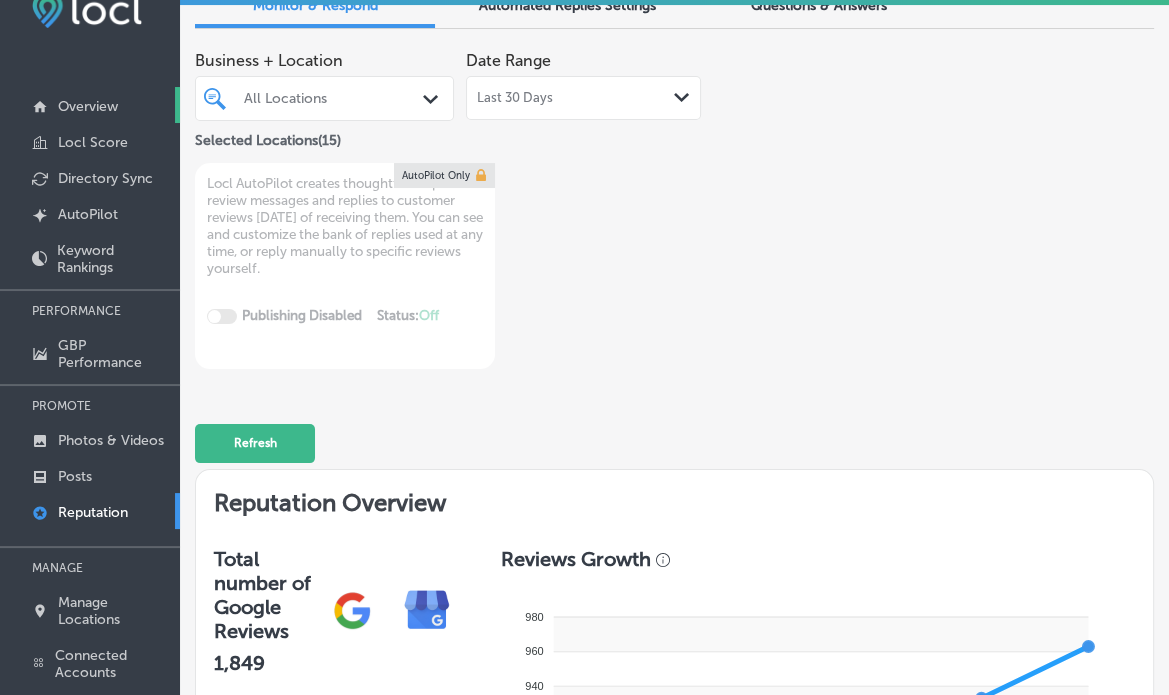 scroll, scrollTop: 24, scrollLeft: 0, axis: vertical 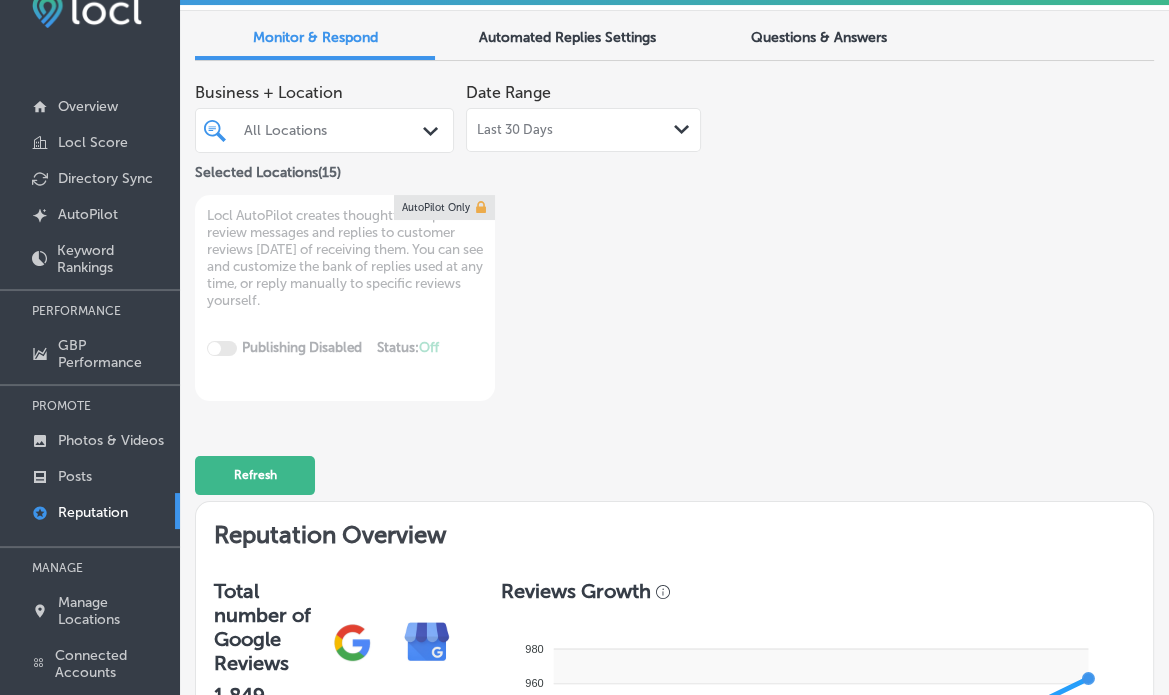 type on "x" 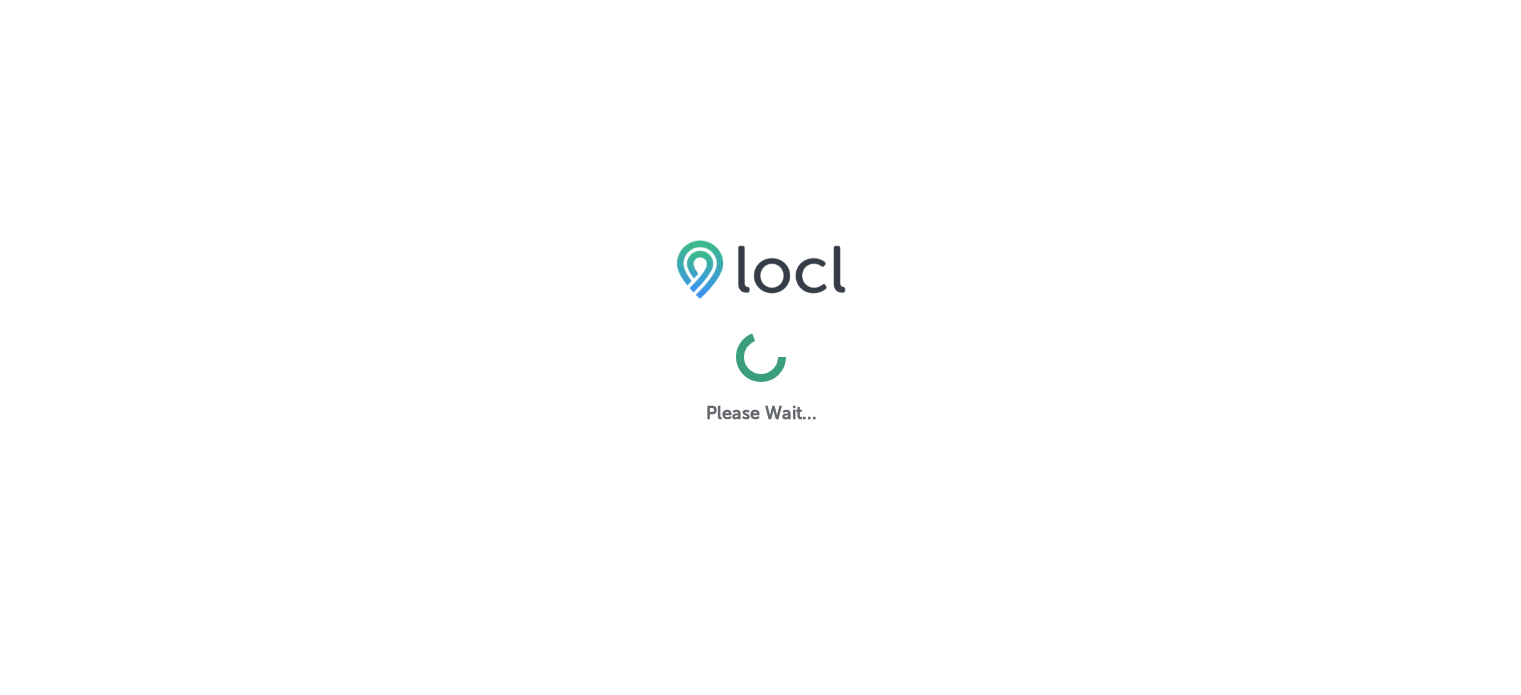 scroll, scrollTop: 0, scrollLeft: 0, axis: both 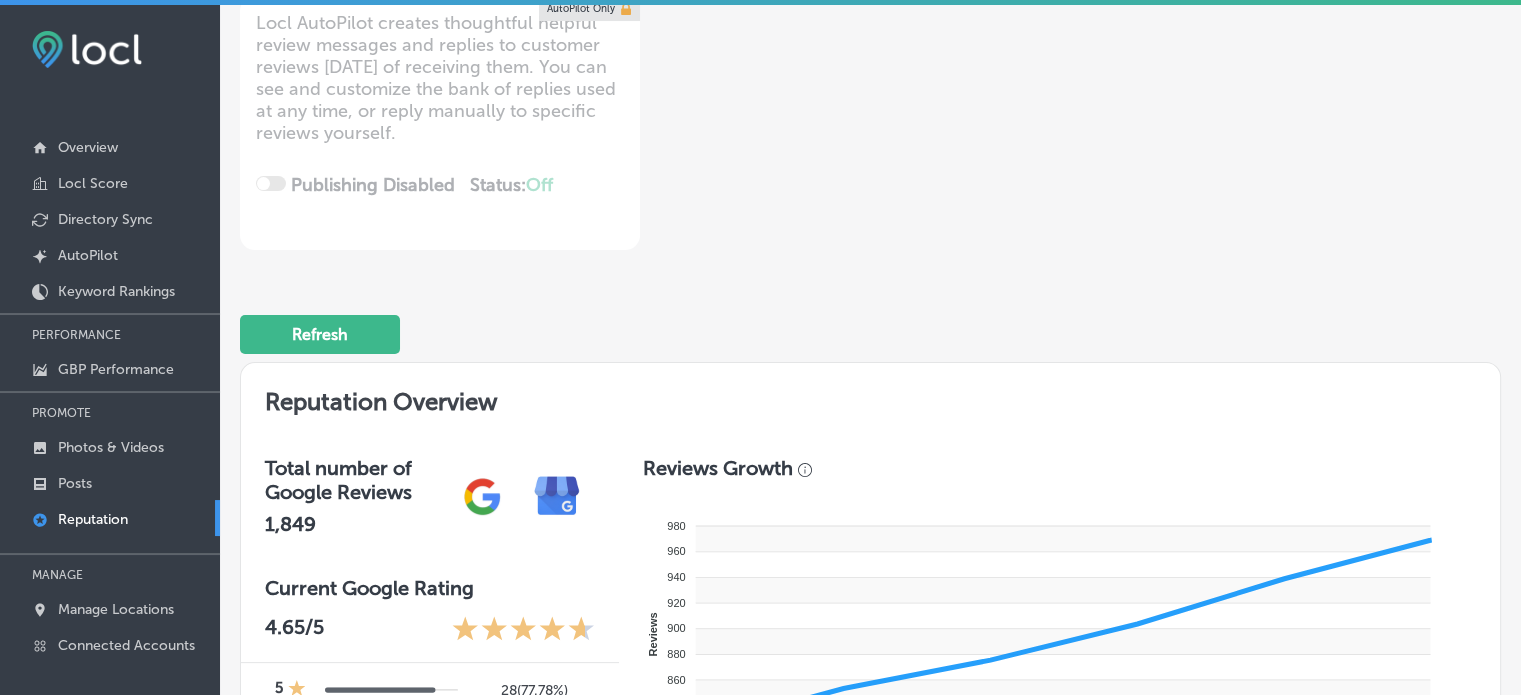 type on "x" 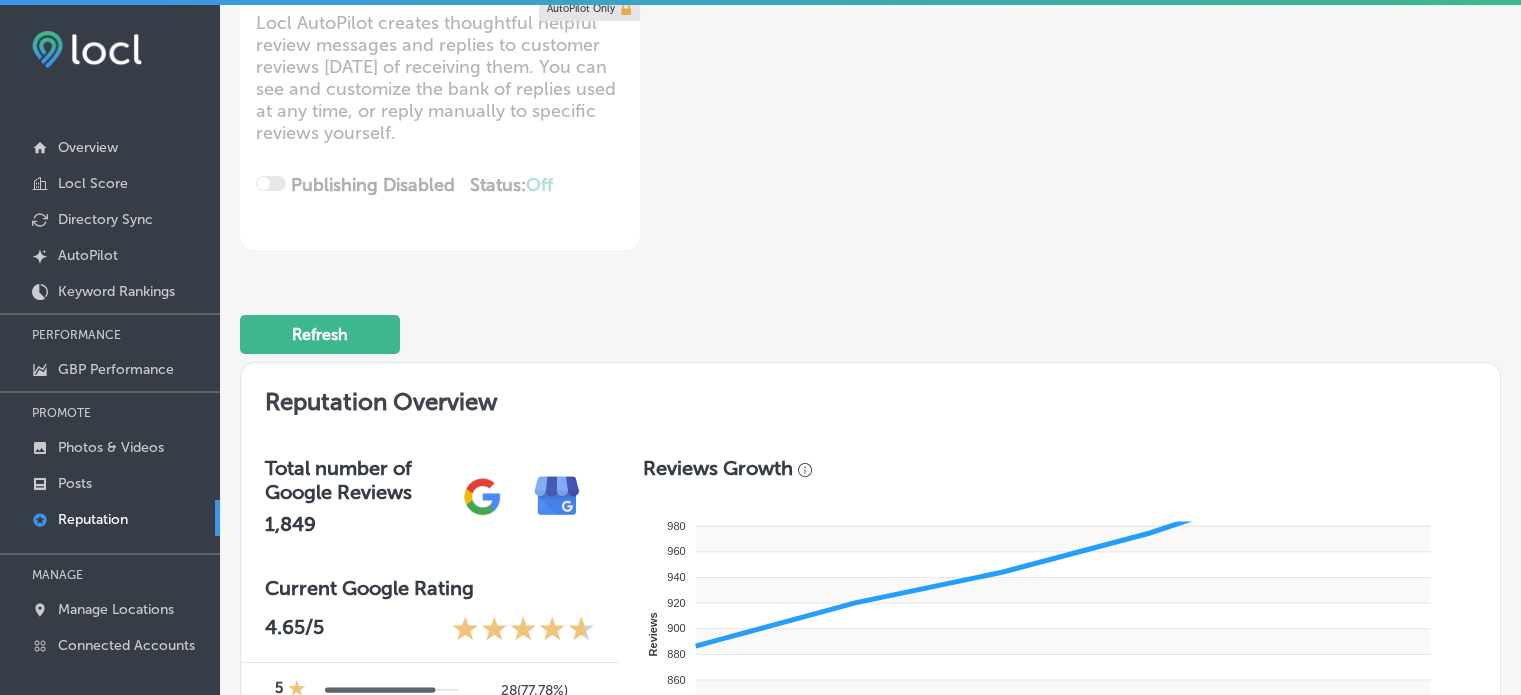 scroll, scrollTop: 0, scrollLeft: 0, axis: both 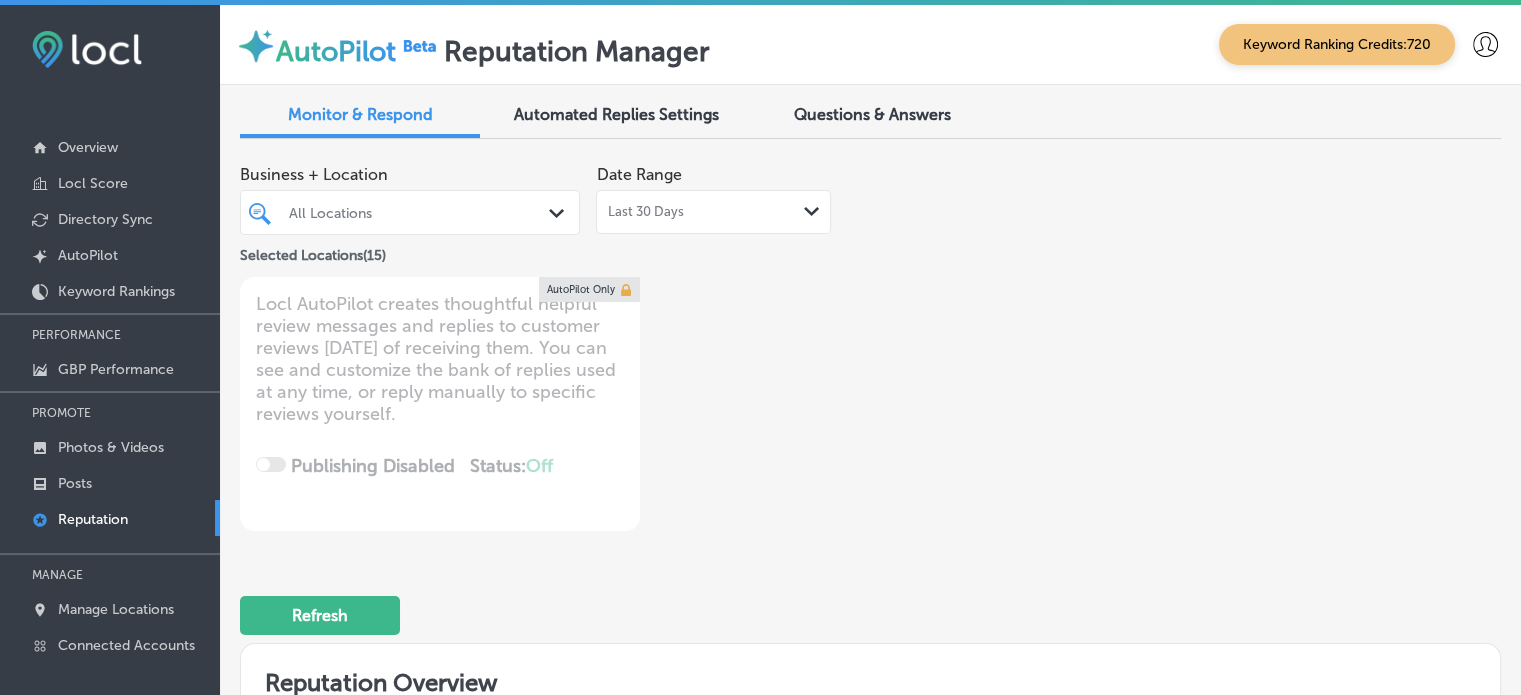 click 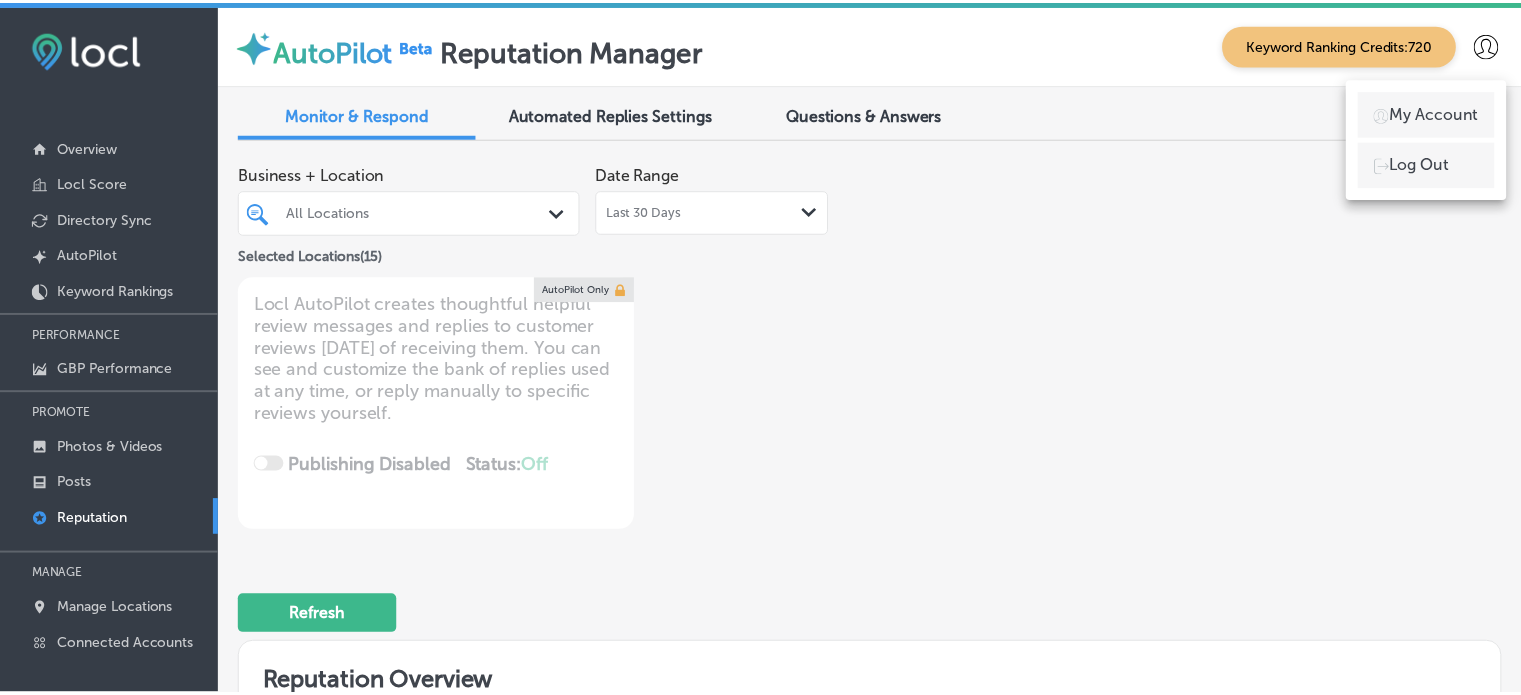 scroll, scrollTop: 4, scrollLeft: 0, axis: vertical 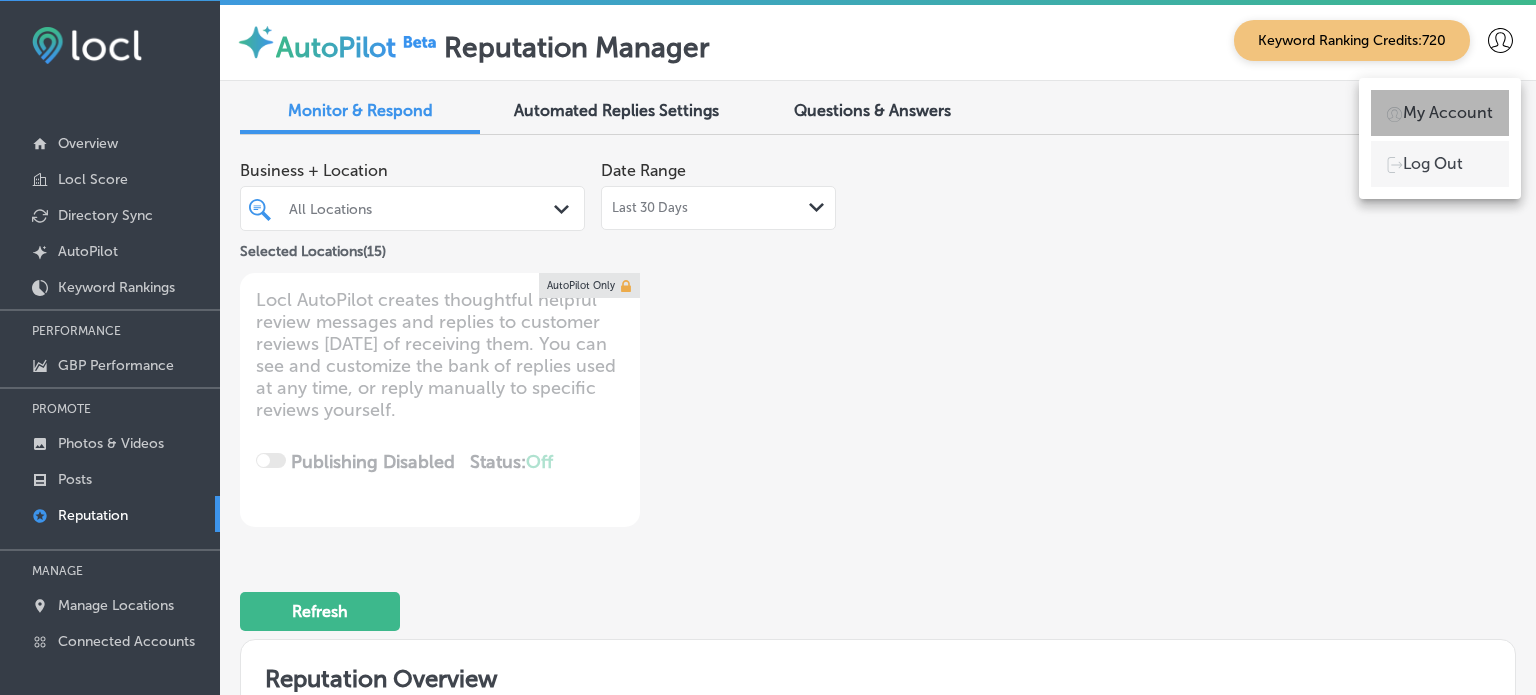 click on "My Account" at bounding box center [1448, 113] 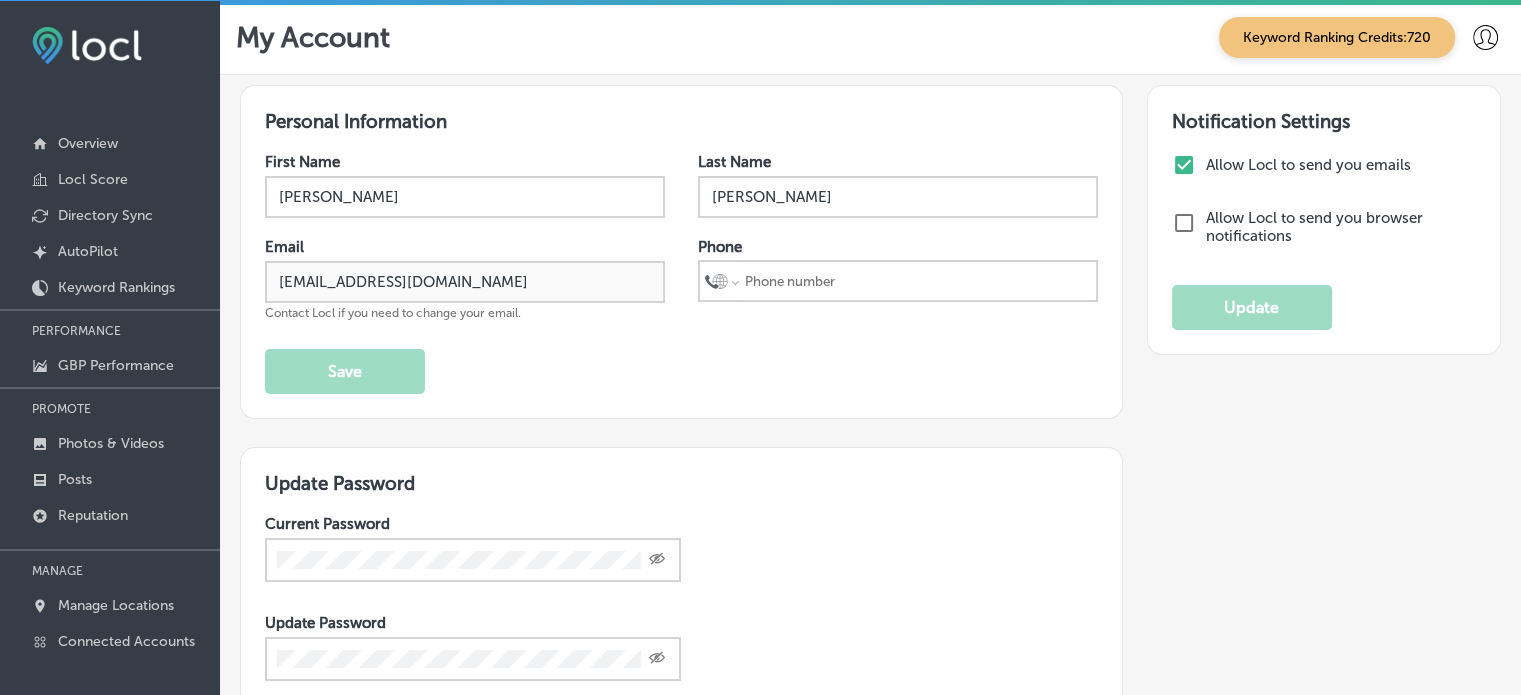 type 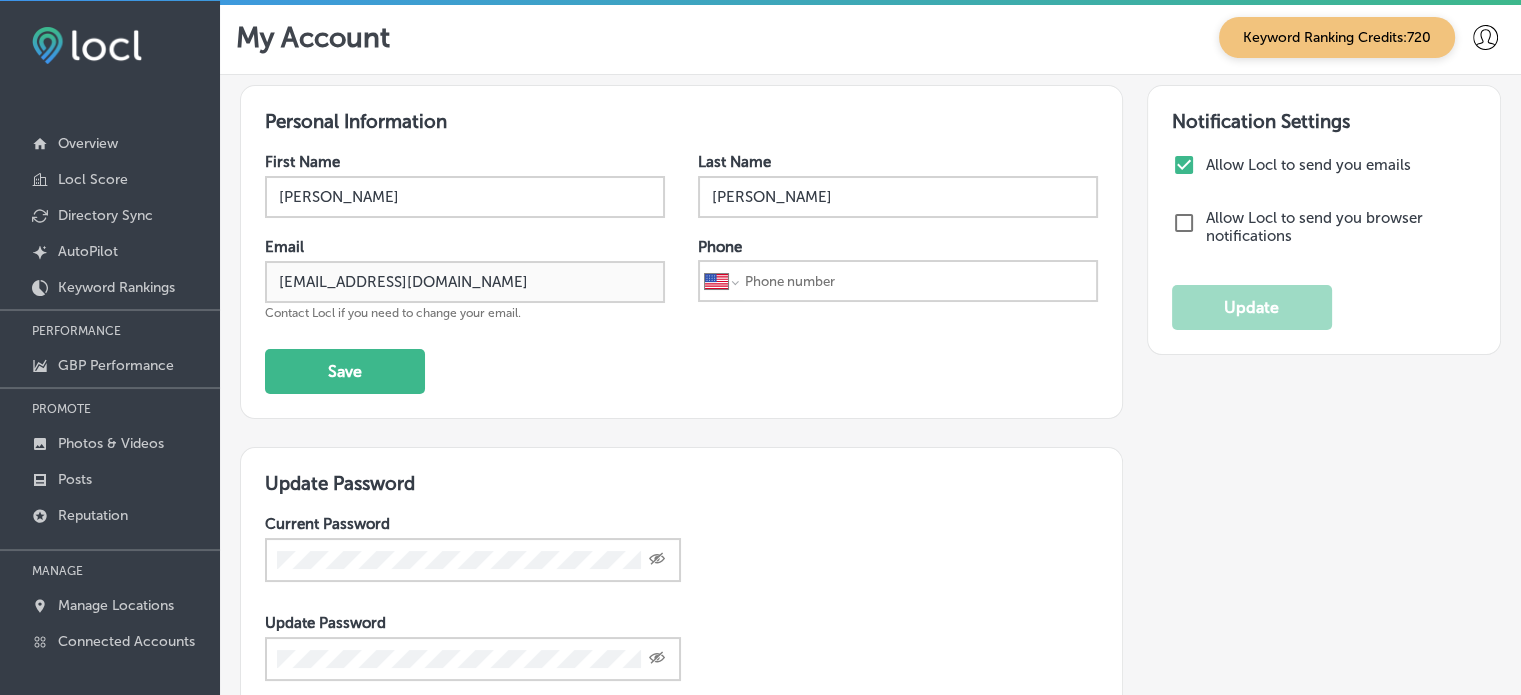 click at bounding box center [1184, 165] 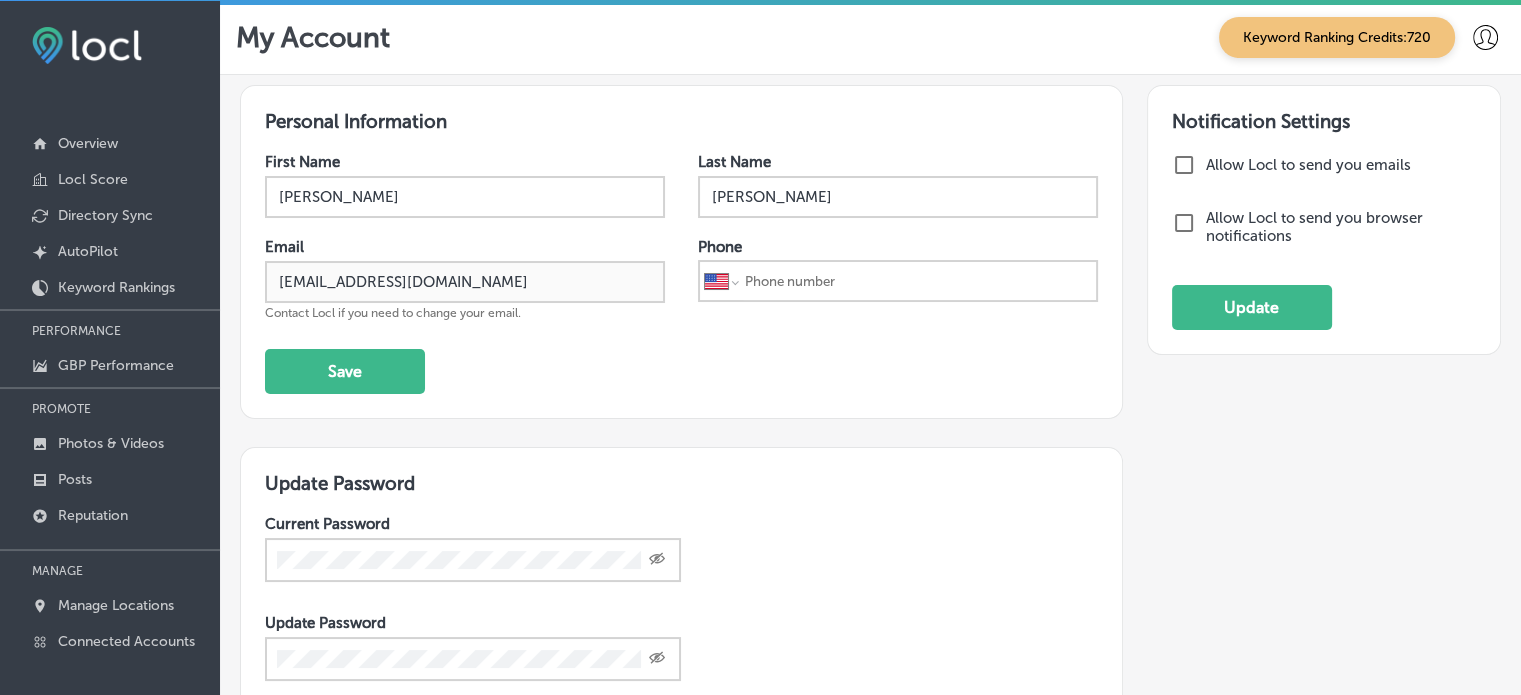scroll, scrollTop: 362, scrollLeft: 0, axis: vertical 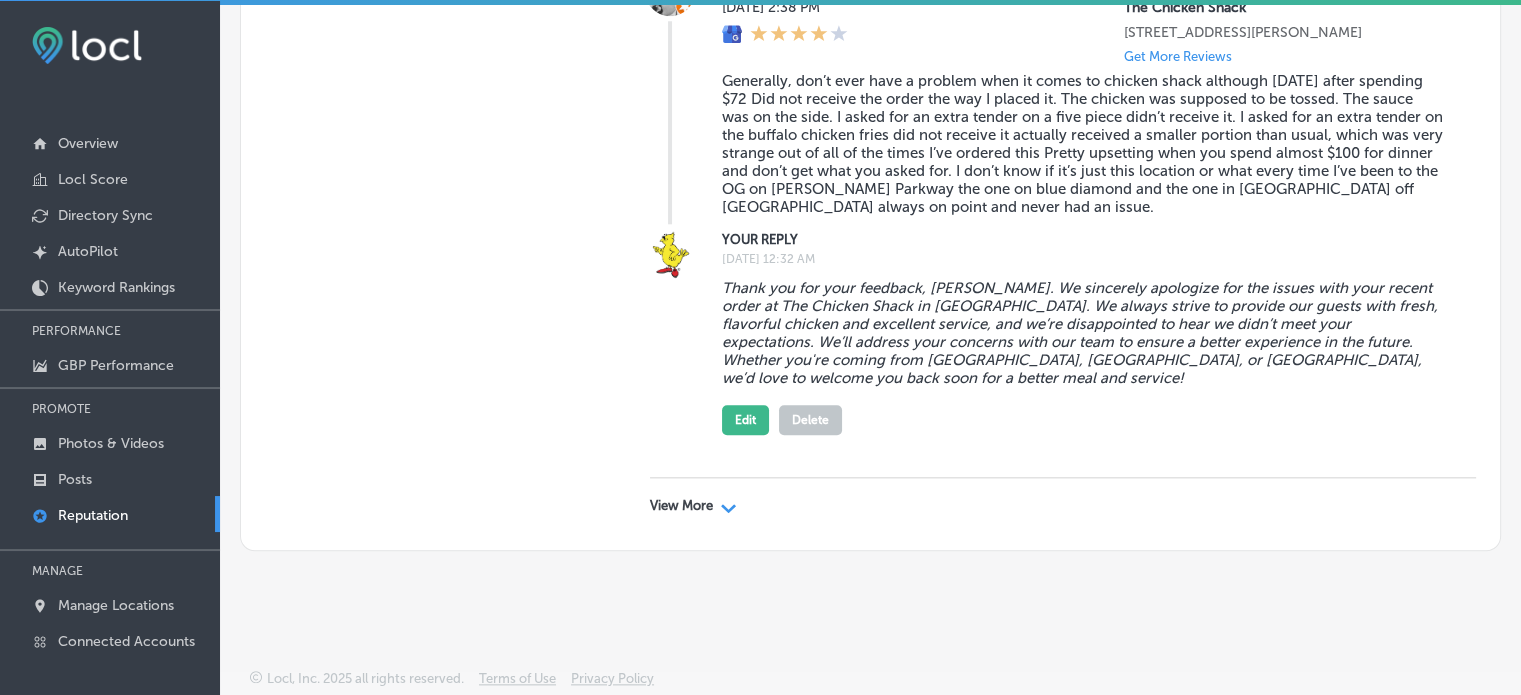 click on "View More
Path
Created with Sketch." 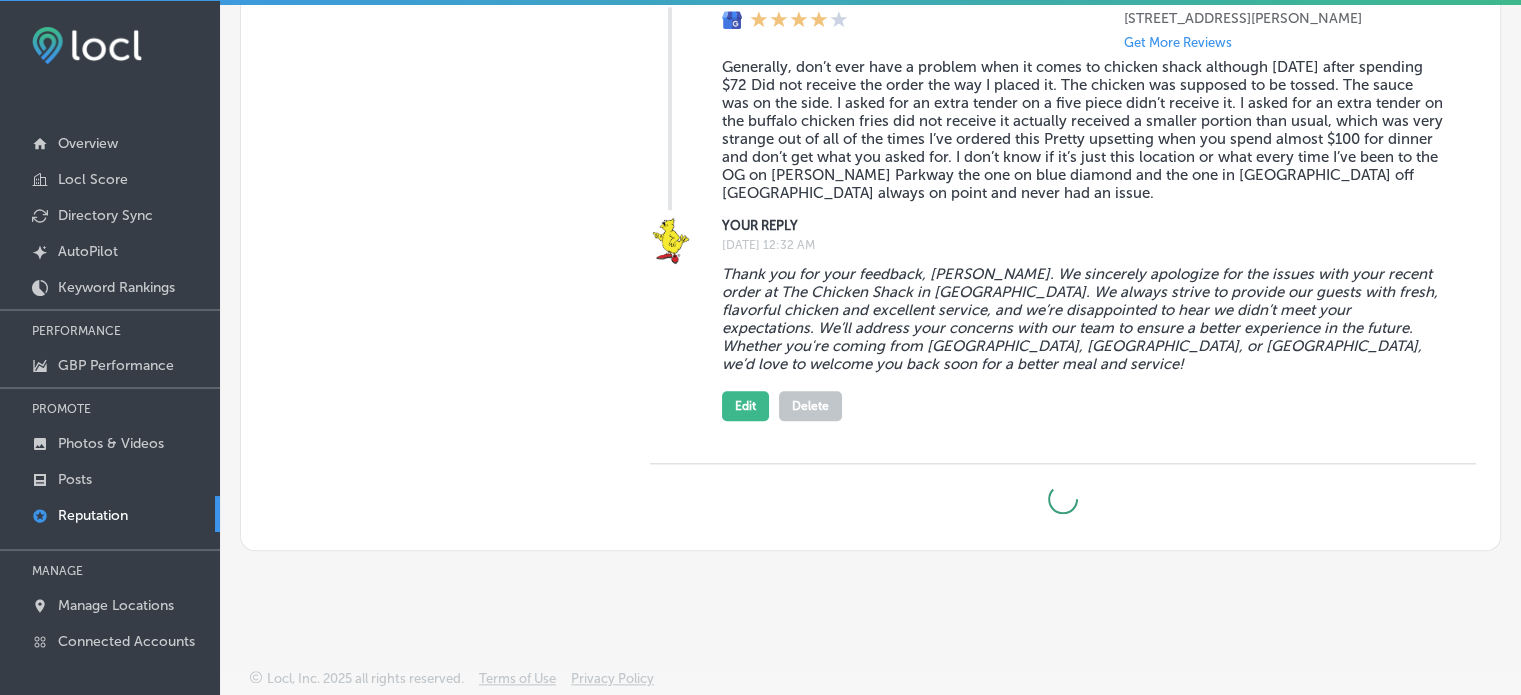 type on "x" 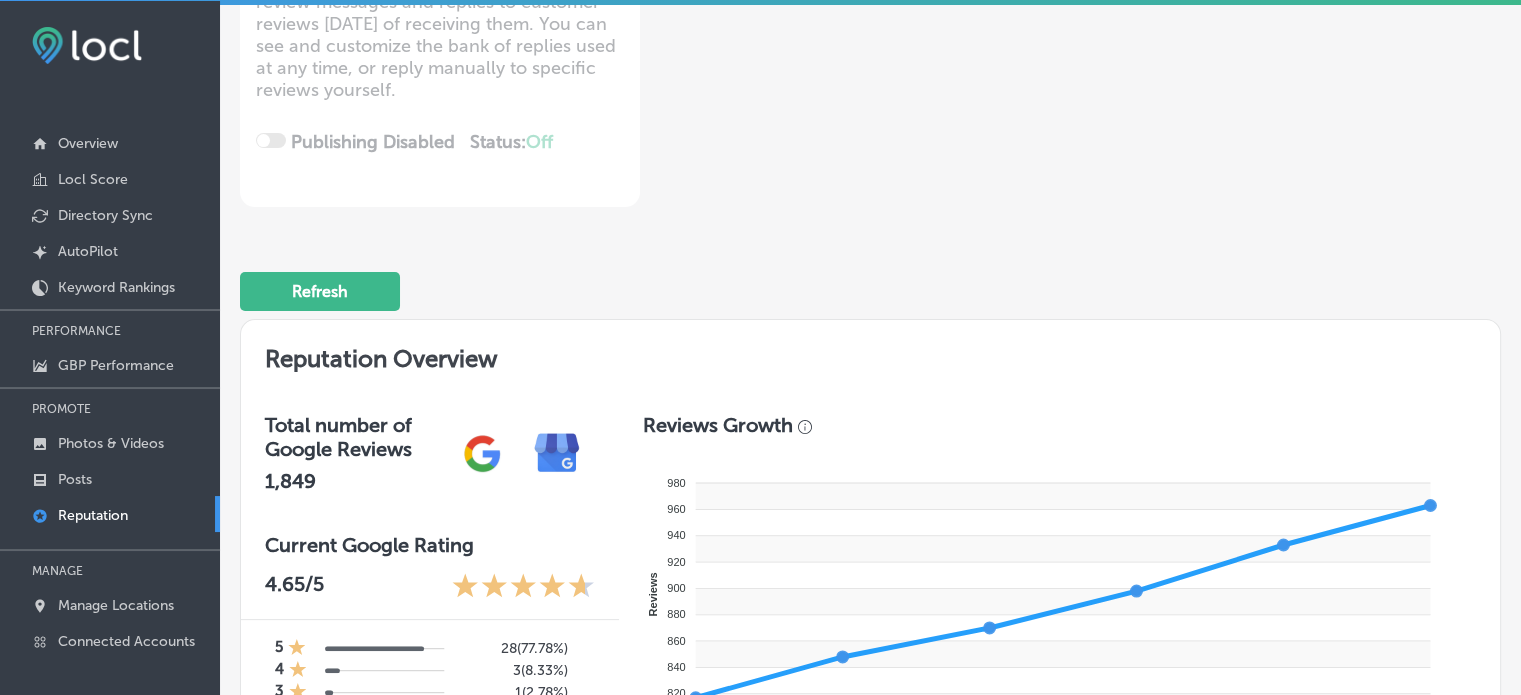 scroll, scrollTop: 0, scrollLeft: 0, axis: both 